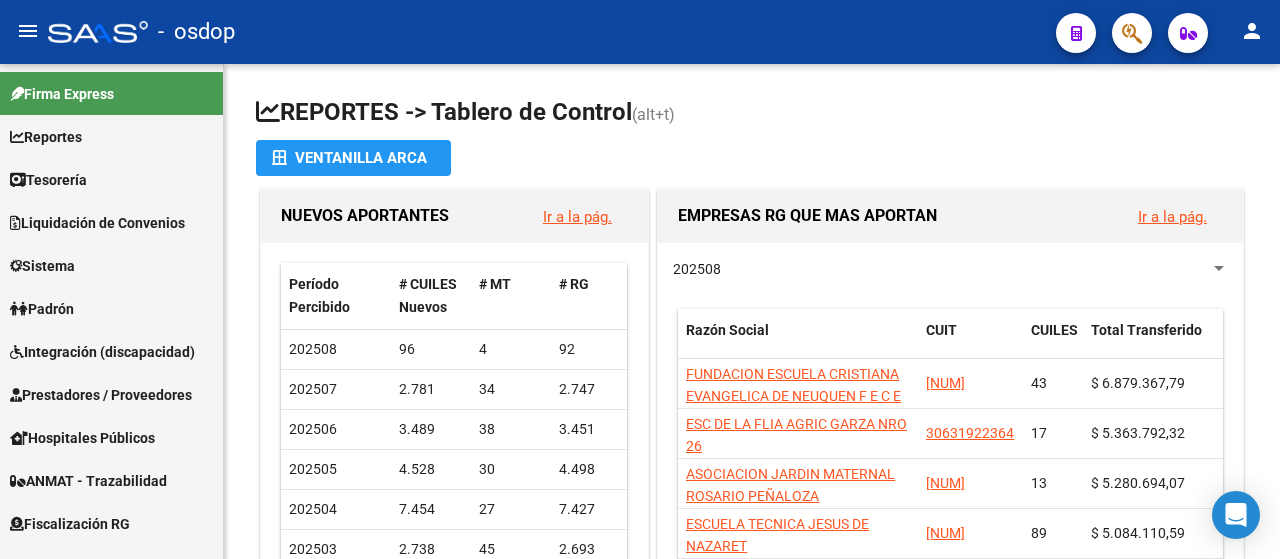 scroll, scrollTop: 0, scrollLeft: 0, axis: both 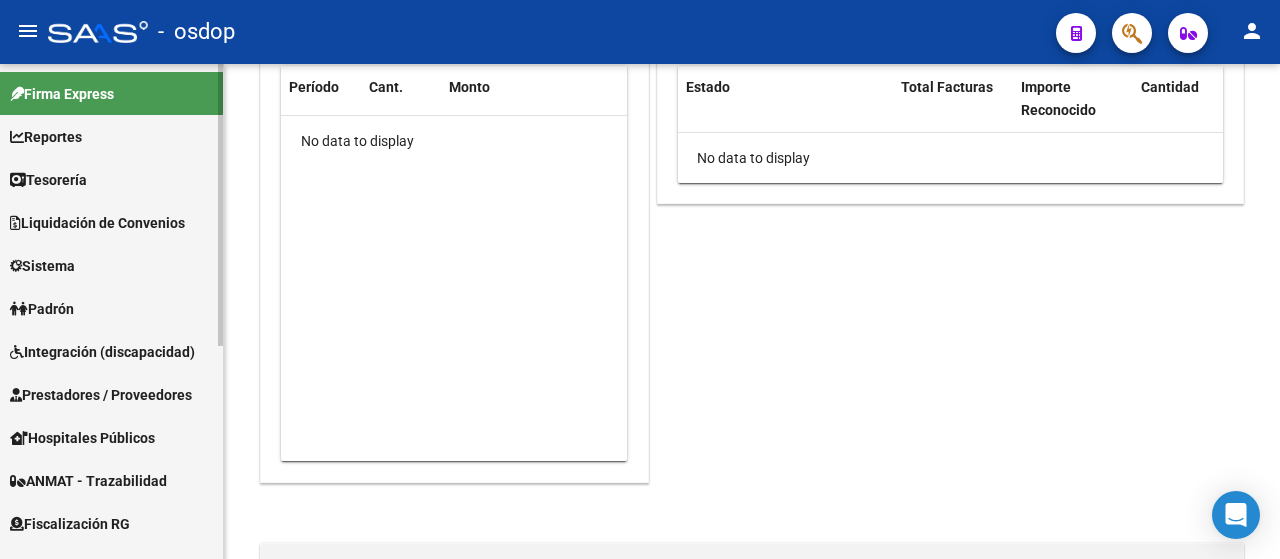 click on "Reportes" at bounding box center [111, 136] 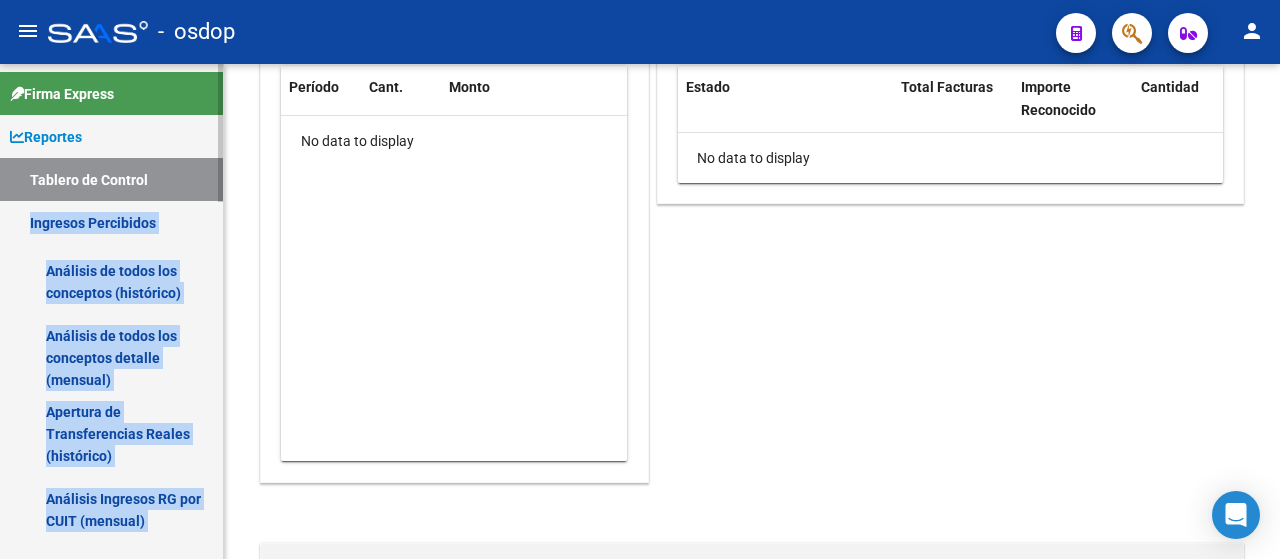 drag, startPoint x: 223, startPoint y: 187, endPoint x: 222, endPoint y: 226, distance: 39.012817 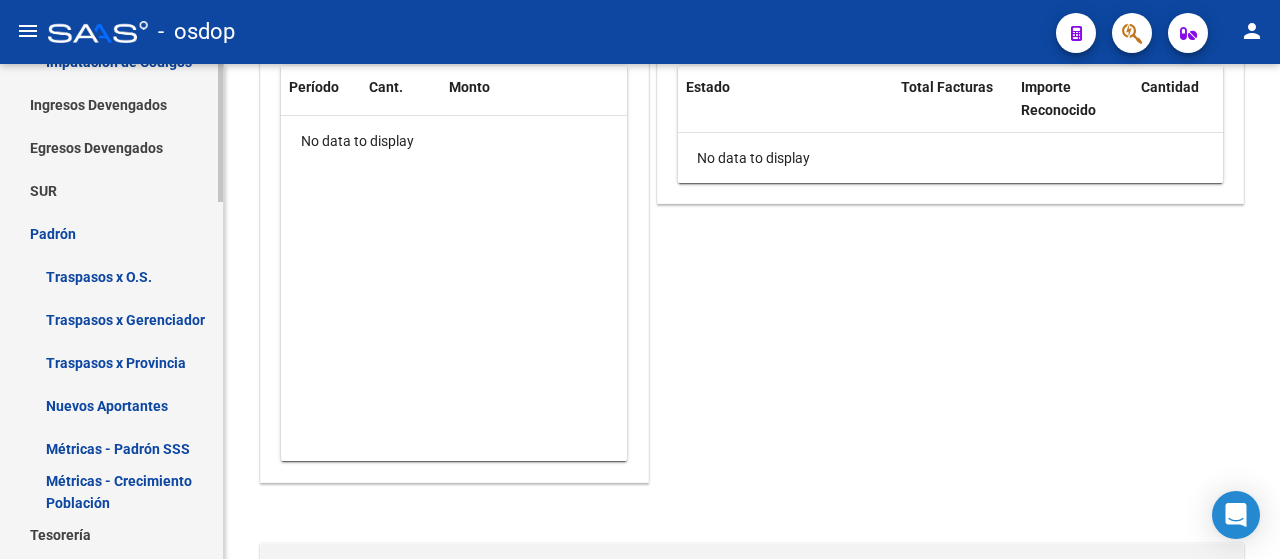 scroll, scrollTop: 514, scrollLeft: 0, axis: vertical 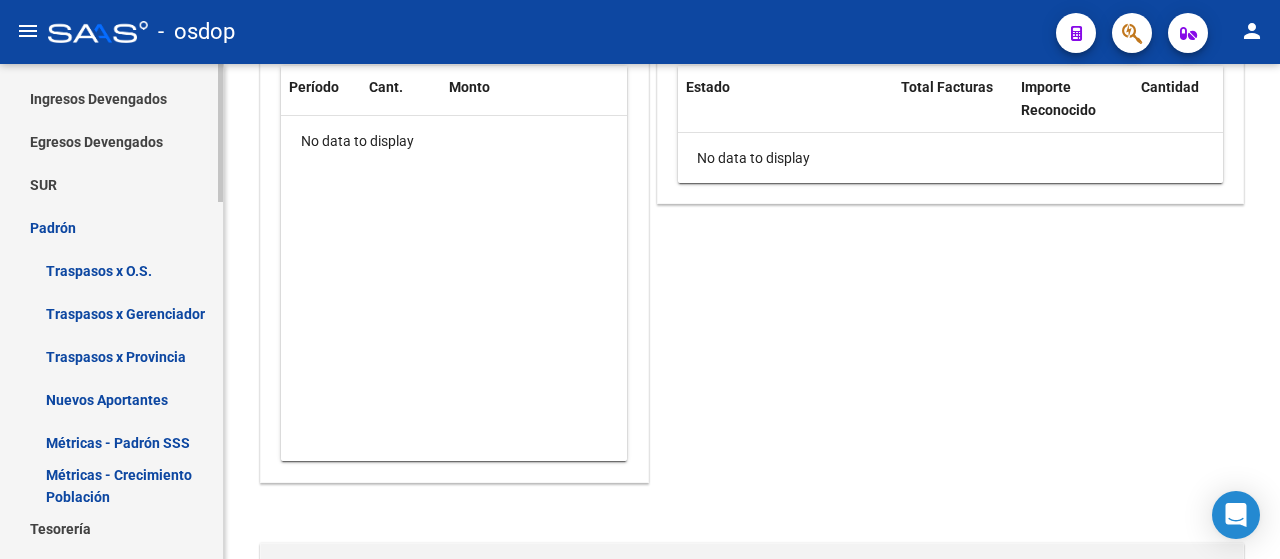 click on "Firma Express     Reportes Tablero de Control Ingresos Percibidos Análisis de todos los conceptos (histórico) Análisis de todos los conceptos detalle (mensual) Apertura de Transferencias Reales (histórico) Análisis Ingresos RG por CUIT (mensual) Imputación de Códigos Ingresos Devengados Análisis Histórico Detalles Transferencias RG sin DDJJ Detalles por CUIL RG Detalles - MT/PD MT morosos Egresos Devengados Comprobantes Recibidos Facturación Apócrifa Auditorías x Área Auditorías x Usuario Ítems de Auditorías x Usuario SUR Expedientes Internos Movimiento de Expte. SSS Padrón Traspasos x O.S. Traspasos x Gerenciador Traspasos x Provincia Nuevos Aportantes Métricas - Padrón SSS Métricas - Crecimiento Población Tesorería Cheques Emitidos Transferencias Bancarias Realizadas    Tesorería Extractos Procesados (csv) Extractos Originales (pdf) Otros Ingresos Cheques Emitidos Pendientes de Depósito Cheques Depositados Histórico Auditorías Confirmadas    Liquidación de Convenios Bancos" at bounding box center (114, 437) 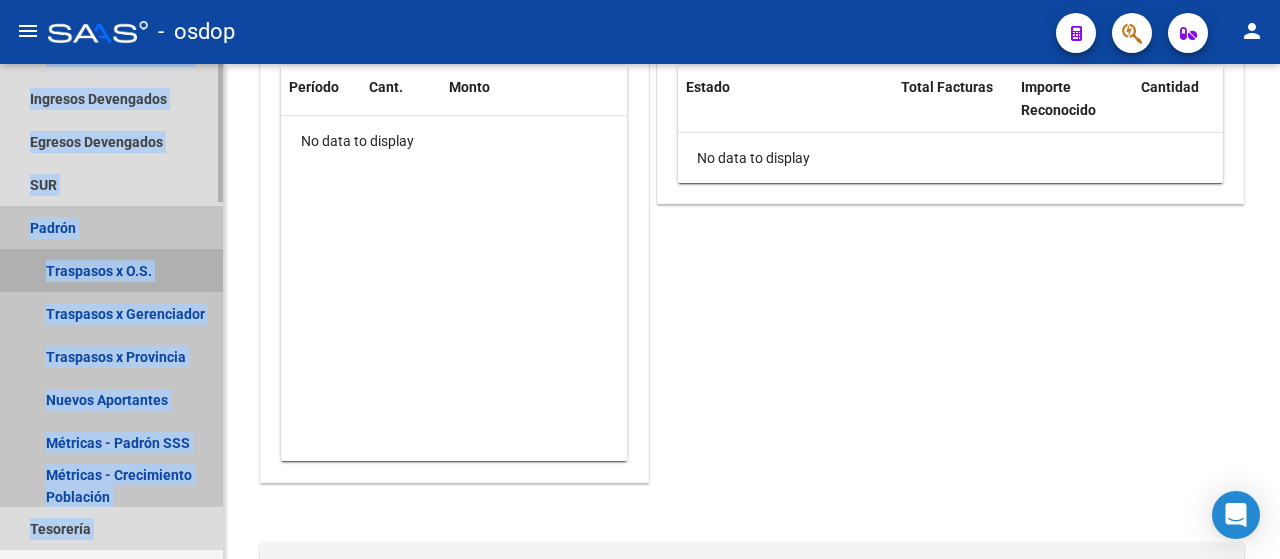 click on "Traspasos x O.S." at bounding box center (111, 270) 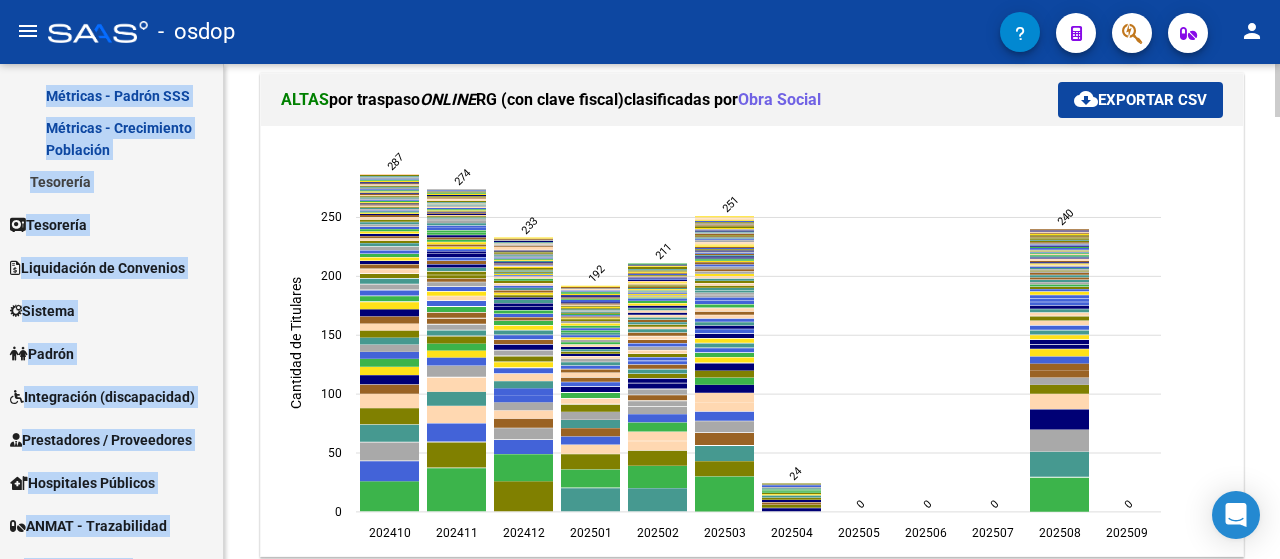 scroll, scrollTop: 907, scrollLeft: 0, axis: vertical 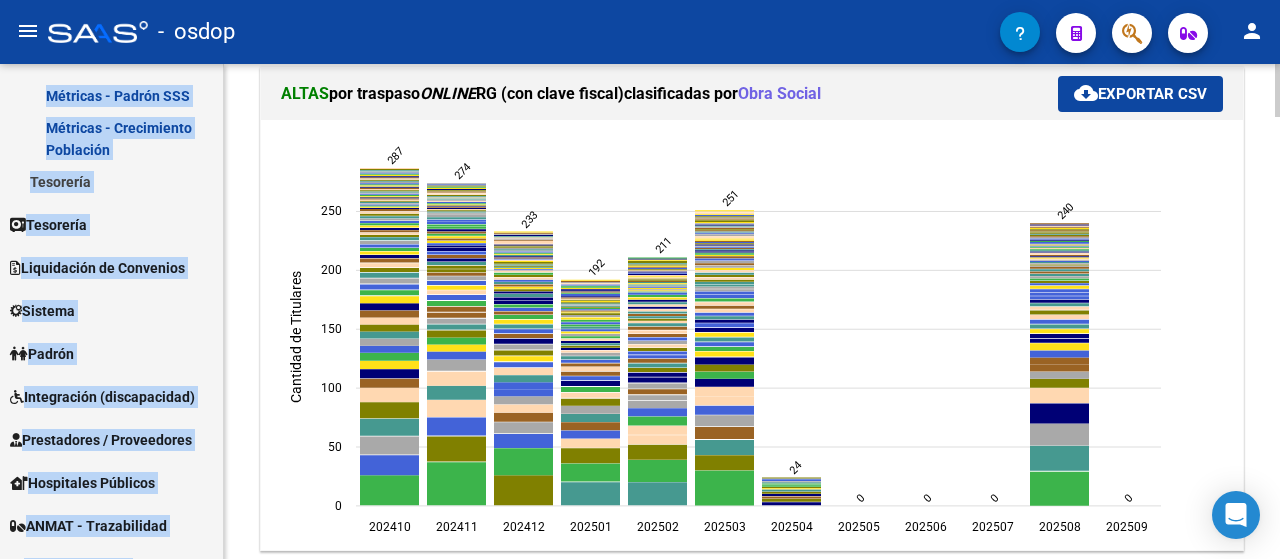 click on "REPORTES -> PADRON -> Gráficos de Altas y Bajas por clasificadas X Obra Social (alt+g) Filtros [YEAR][MONTH] Período Desde (AAAAMM) [YEAR][MONTH] Período Hasta (AAAAMM) Seleccionar Gerenciador Seleccionar Gerenciador Escriba para buscar ObraSocial Escriba CUIT o Razón Social para buscar Provincia Provincia search  Buscar Registros  delete  Borrar Filtros  TRASPASOS ONLINE (con clave fiscal) - Posterior Noviembre 2020 BAJAS  por traspaso  ONLINE  RG (con clave fiscal)   clasificadas por  Obra Social cloud_download  Exportar CSV  [YEAR][MONTH]  [YEAR][MONTH]  [YEAR][MONTH]  [YEAR][MONTH]  [YEAR][MONTH]  [YEAR][MONTH]  [YEAR][MONTH]  [YEAR][MONTH]  [YEAR][MONTH]  [YEAR][MONTH]  [YEAR][MONTH]  [YEAR][MONTH]   Cantidad de Titulares   718   797   648   526   465   982   813   1020   1198   961   1400   0  ALTAS  por traspaso  ONLINE  RG (con clave fiscal)   clasificadas por  Obra Social cloud_download  Exportar CSV  [YEAR][MONTH] 0" 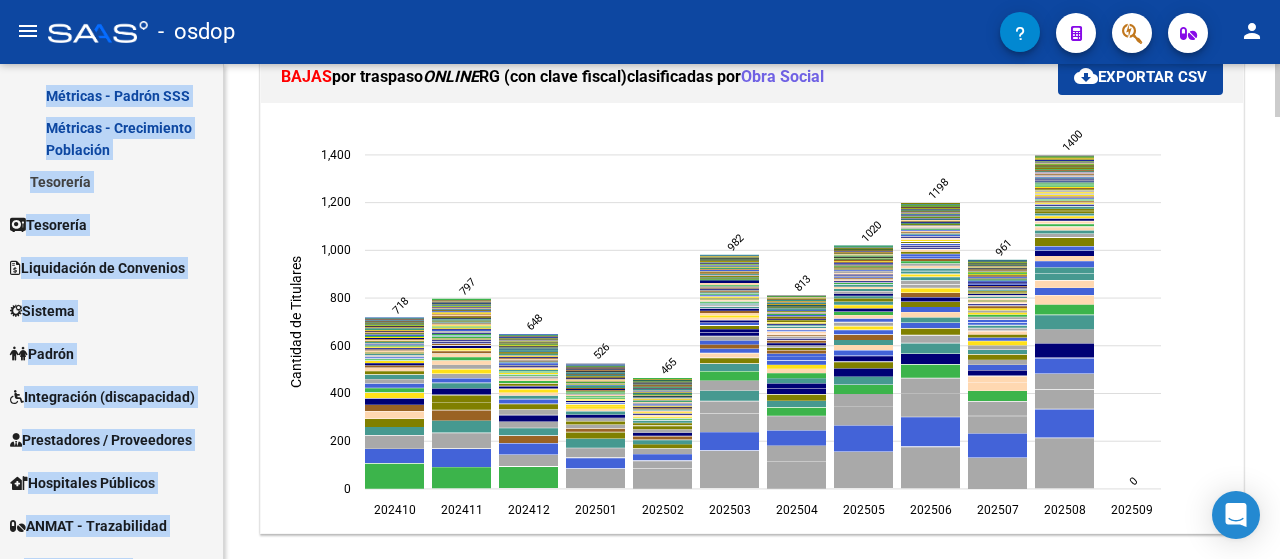 click 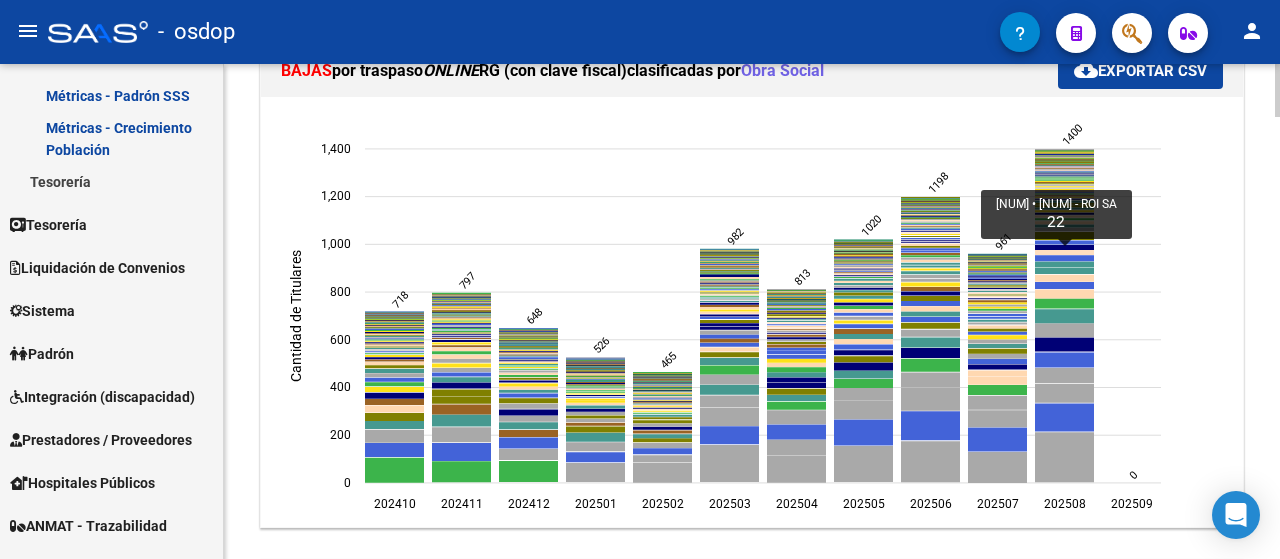 click 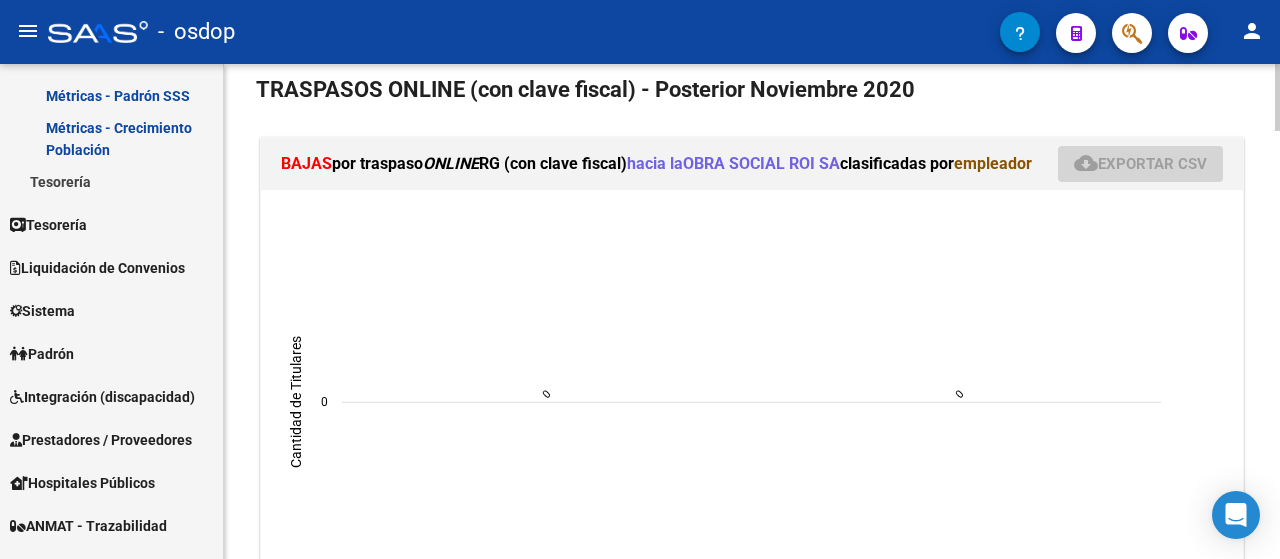 scroll, scrollTop: 398, scrollLeft: 0, axis: vertical 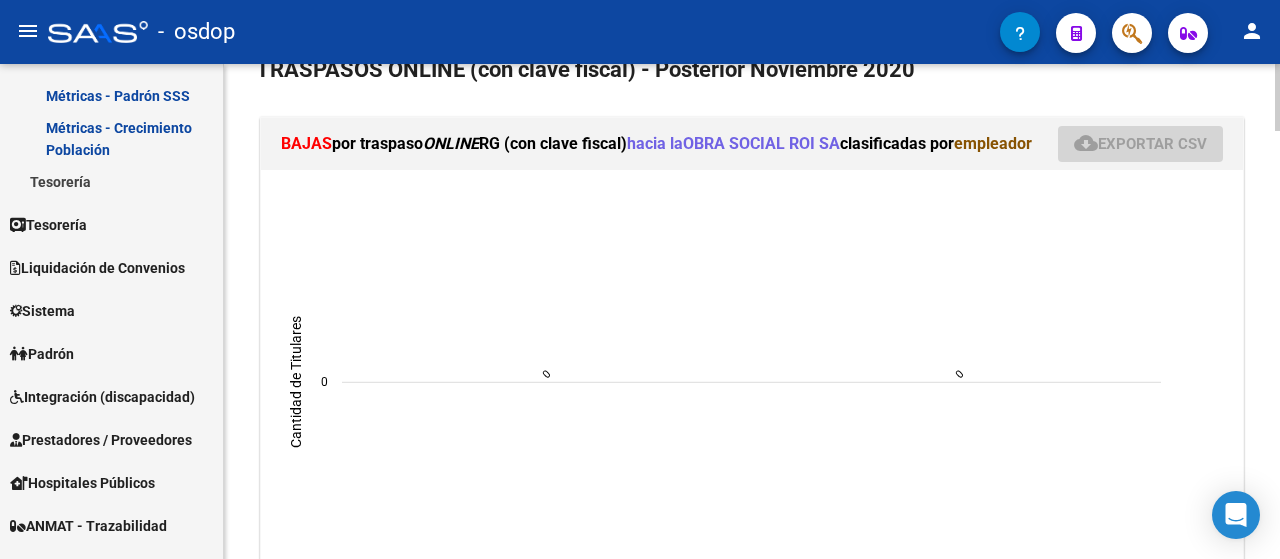 click 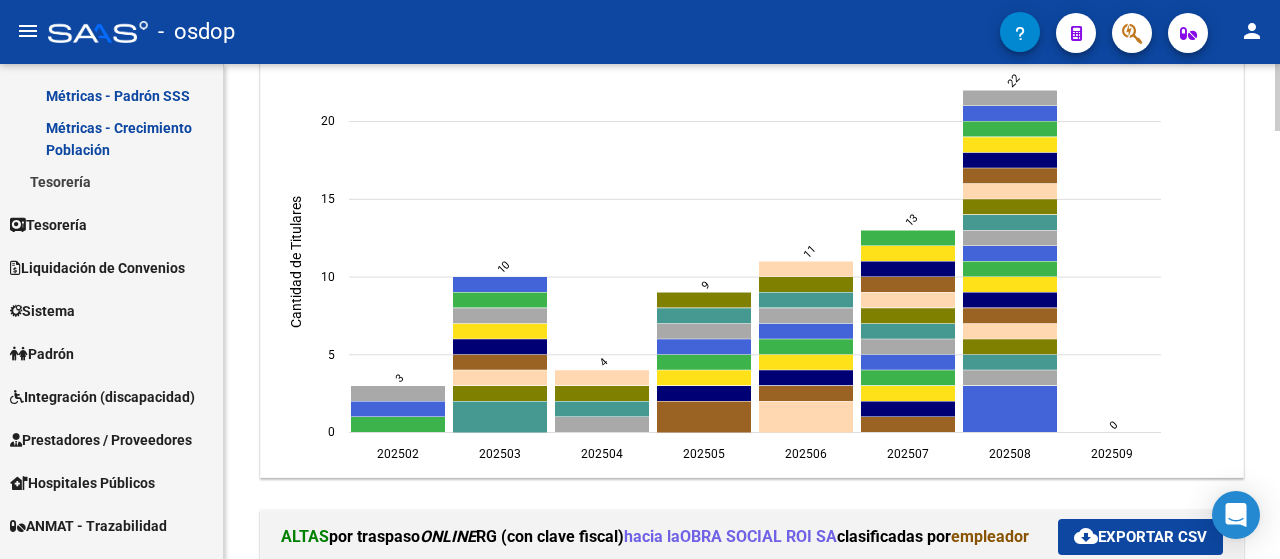 click on "REPORTES -> PADRON -> Gráficos de Altas y Bajas por clasificadas X Obra Social (alt+g) Filtros [YEAR][MONTH] Período Desde (AAAAMM) [YEAR][MONTH] Período Hasta (AAAAMM) Seleccionar Gerenciador Seleccionar Gerenciador [CITY] SA Escriba para buscar ObraSocial delete Escriba CUIT o Razón Social para buscar Provincia Provincia search  Buscar Registros  delete  Borrar Filtros  TRASPASOS ONLINE (con clave fiscal) - Posterior Noviembre 2020 BAJAS  por traspaso  ONLINE  RG (con clave fiscal)   clasificadas por  empleador cloud_download  Exportar CSV  [YEAR][MONTH]  [YEAR][MONTH]  [YEAR][MONTH]  [YEAR][MONTH]  [YEAR][MONTH]  [YEAR][MONTH]  [YEAR][MONTH]  [YEAR][MONTH]  [YEAR][MONTH]  [YEAR][MONTH]   Cantidad de Titulares   3   10   4   9   11   13   22   0  ALTAS  por traspaso  ONLINE  RG (con clave fiscal)   hacia la  OBRA SOCIAL ROI SA   clasificadas por  empleador cloud_download  Exportar CSV  [YEAR][MONTH]  [YEAR][MONTH]  [YEAR][MONTH]  [YEAR][MONTH]  0  0   Cantidad de Titulares   0   0  BAJAS monotributo 0" 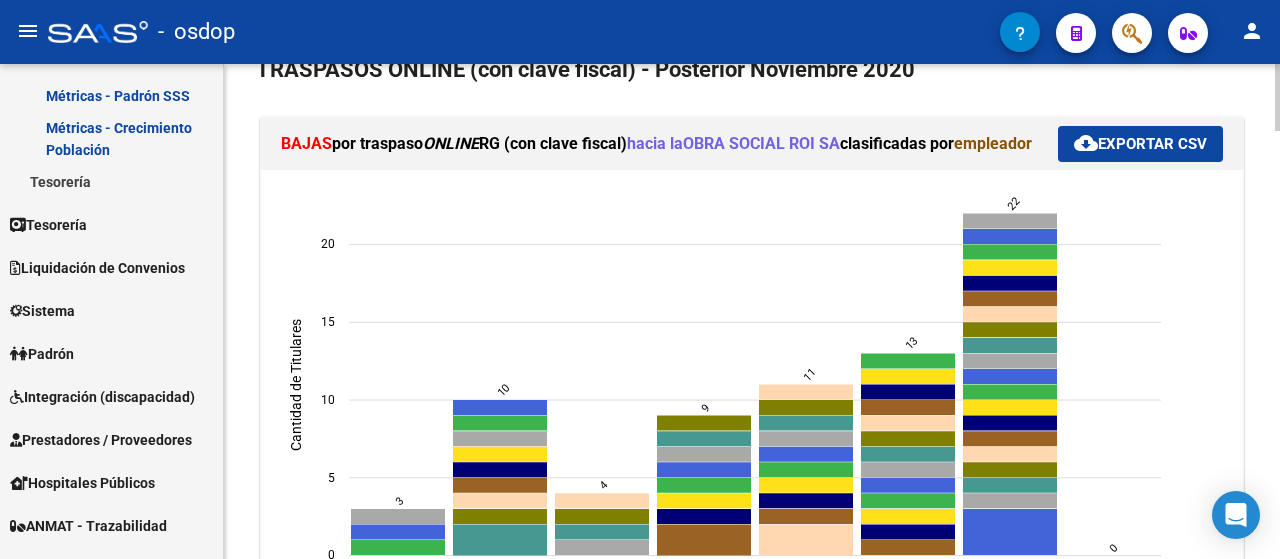 scroll, scrollTop: 408, scrollLeft: 0, axis: vertical 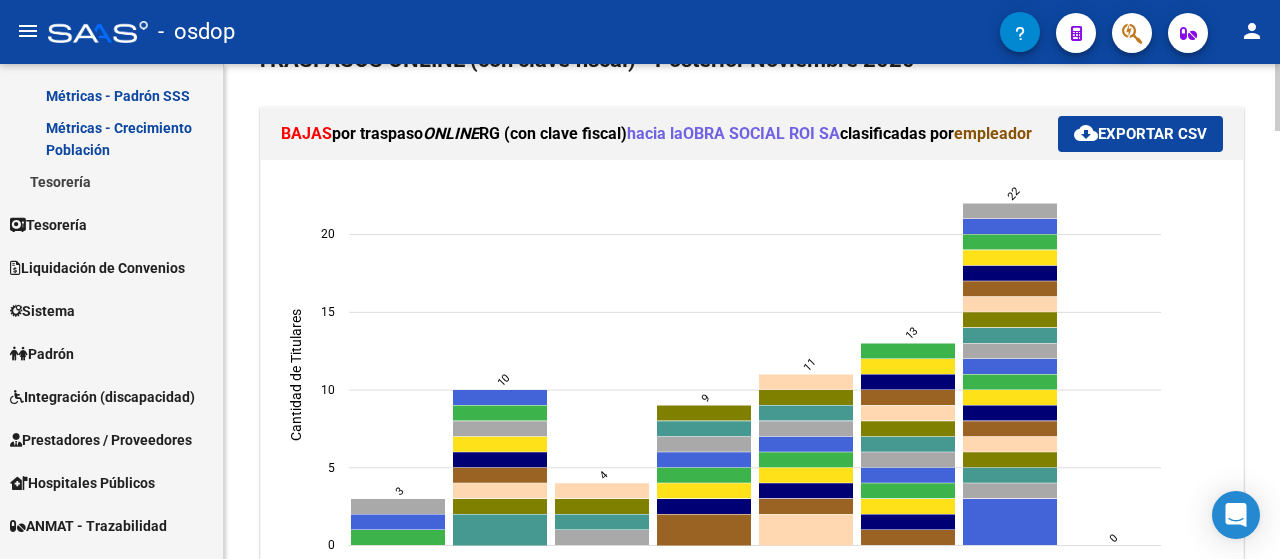 click on "REPORTES -> PADRON -> Gráficos de Altas y Bajas por clasificadas X Obra Social (alt+g) Filtros [YEAR][MONTH] Período Desde (AAAAMM) [YEAR][MONTH] Período Hasta (AAAAMM) Seleccionar Gerenciador Seleccionar Gerenciador [CITY] SA Escriba para buscar ObraSocial delete Escriba CUIT o Razón Social para buscar Provincia Provincia search  Buscar Registros  delete  Borrar Filtros  TRASPASOS ONLINE (con clave fiscal) - Posterior Noviembre 2020 BAJAS  por traspaso  ONLINE  RG (con clave fiscal)   clasificadas por  empleador cloud_download  Exportar CSV  [YEAR][MONTH]  [YEAR][MONTH]  [YEAR][MONTH]  [YEAR][MONTH]  [YEAR][MONTH]  [YEAR][MONTH]  [YEAR][MONTH]  [YEAR][MONTH]  [YEAR][MONTH]  [YEAR][MONTH]   Cantidad de Titulares   3   10   4   9   11   13   22   0  ALTAS  por traspaso  ONLINE  RG (con clave fiscal)   hacia la  OBRA SOCIAL ROI SA   clasificadas por  empleador cloud_download  Exportar CSV  [YEAR][MONTH]  [YEAR][MONTH]  [YEAR][MONTH]  [YEAR][MONTH]  0  0   Cantidad de Titulares   0   0  BAJAS monotributo 0" 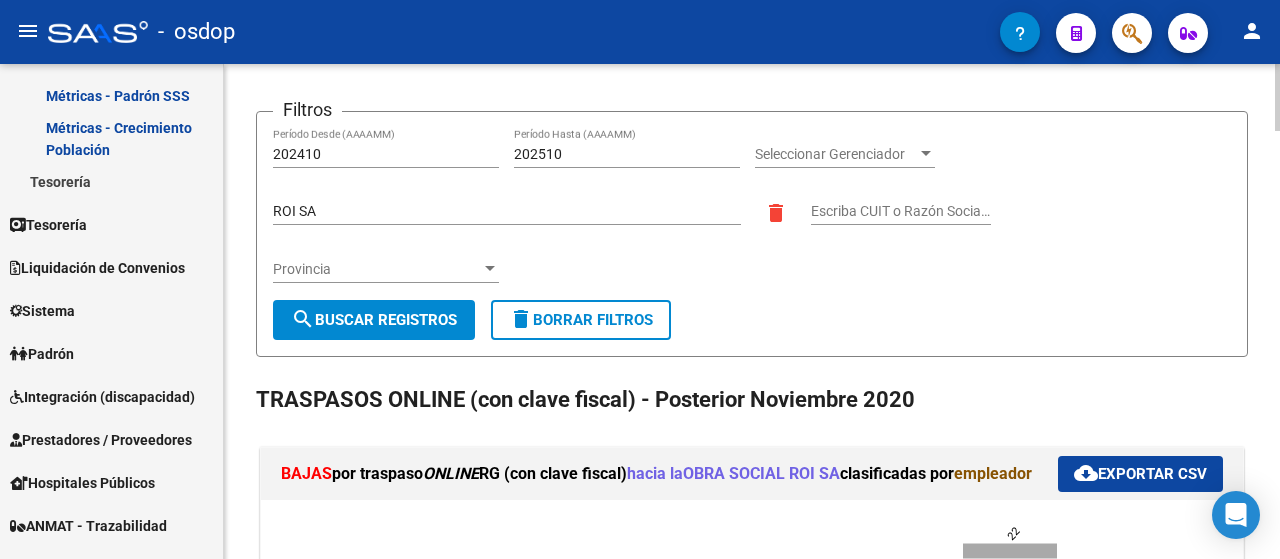 scroll, scrollTop: 63, scrollLeft: 0, axis: vertical 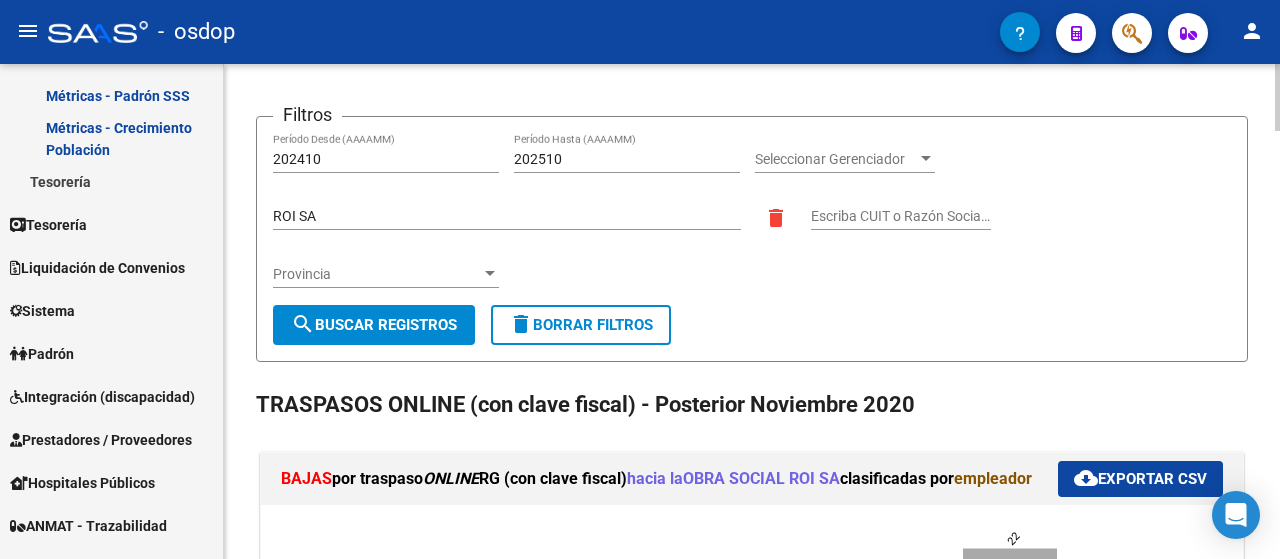 click 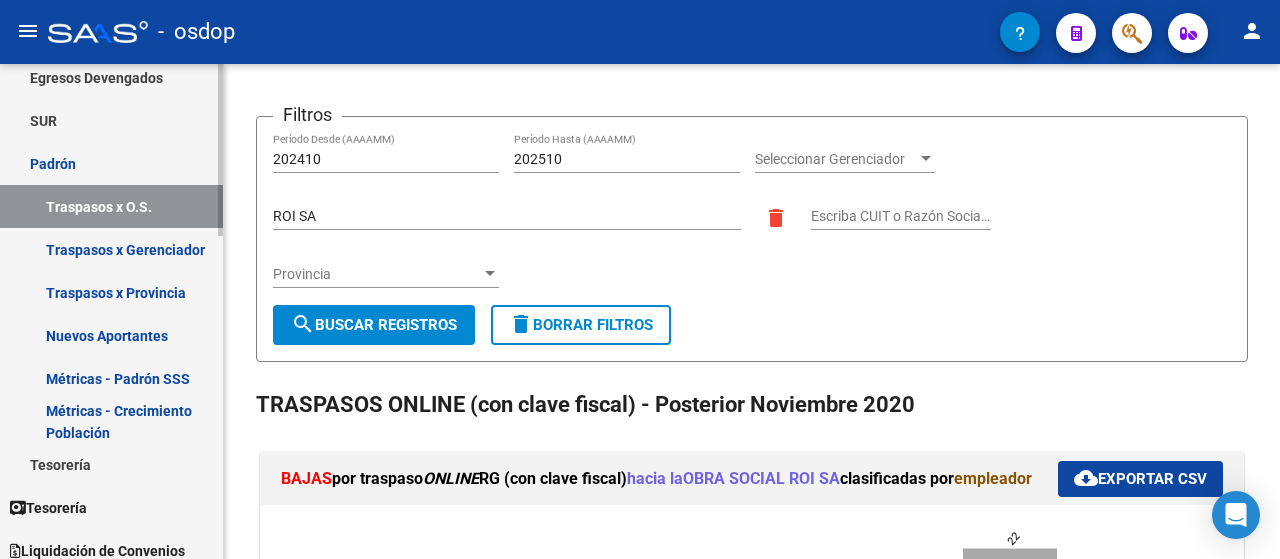 scroll, scrollTop: 227, scrollLeft: 0, axis: vertical 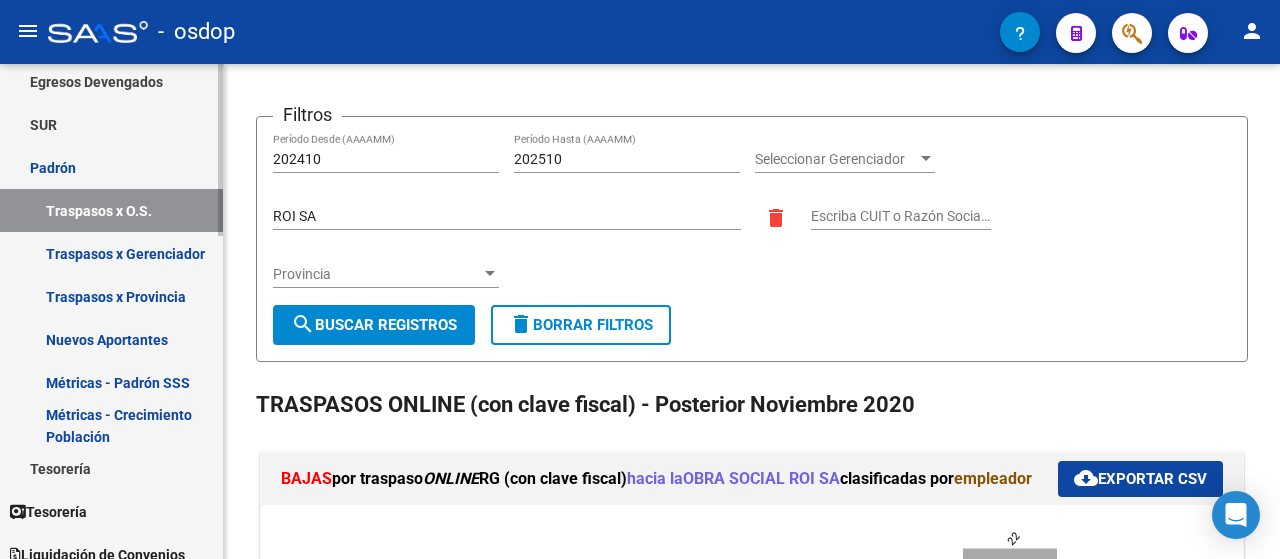 click on "Firma Express     Reportes Tablero de Control Ingresos Percibidos Análisis de todos los conceptos (histórico) Análisis de todos los conceptos detalle (mensual) Apertura de Transferencias Reales (histórico) Análisis Ingresos RG por CUIT (mensual) Imputación de Códigos Ingresos Devengados Análisis Histórico Detalles Transferencias RG sin DDJJ Detalles por CUIL RG Detalles - MT/PD MT morosos Egresos Devengados Comprobantes Recibidos Facturación Apócrifa Auditorías x Área Auditorías x Usuario Ítems de Auditorías x Usuario SUR Expedientes Internos Movimiento de Expte. SSS Padrón Traspasos x O.S. Traspasos x Gerenciador Traspasos x Provincia Nuevos Aportantes Métricas - Padrón SSS Métricas - Crecimiento Población Tesorería Cheques Emitidos Transferencias Bancarias Realizadas    Tesorería Extractos Procesados (csv) Extractos Originales (pdf) Otros Ingresos Cheques Emitidos Pendientes de Depósito Cheques Depositados Histórico Auditorías Confirmadas    Liquidación de Convenios Bancos" 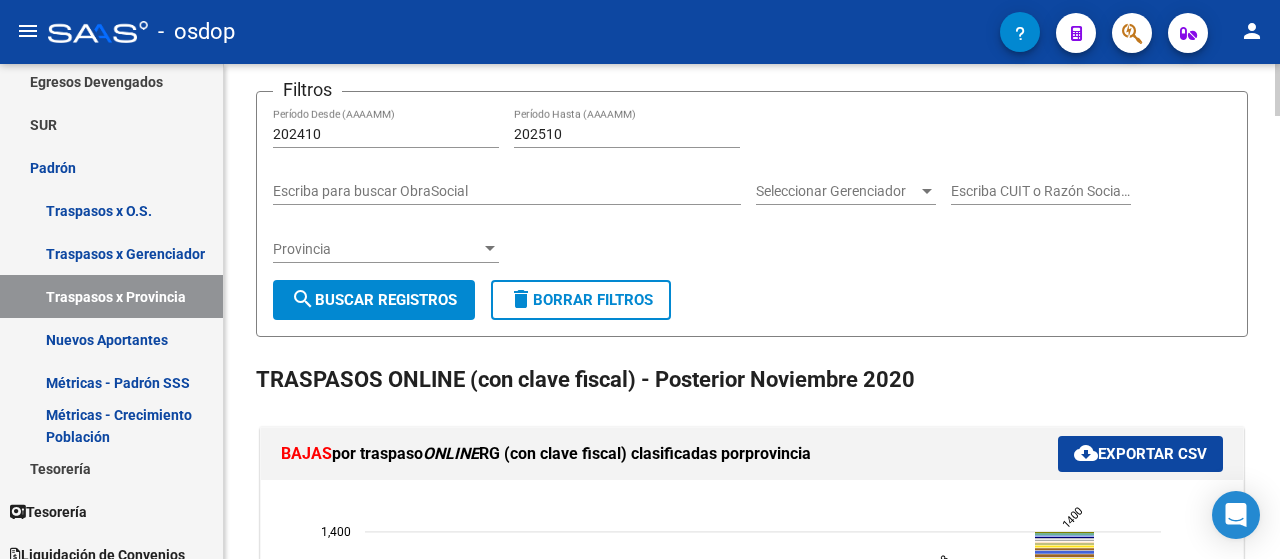scroll, scrollTop: 94, scrollLeft: 0, axis: vertical 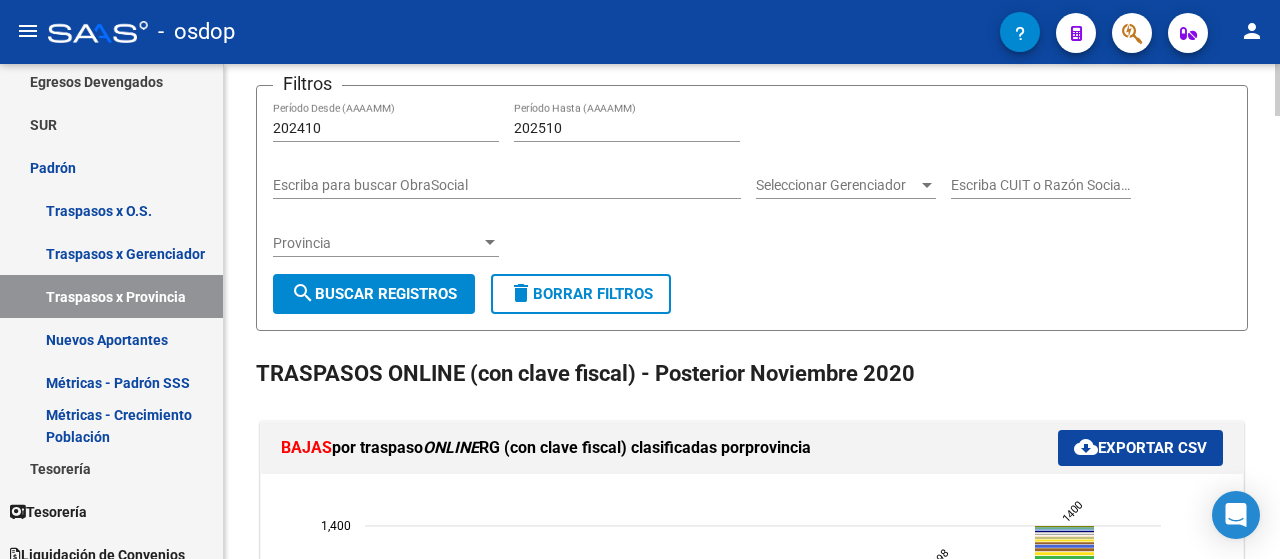 click 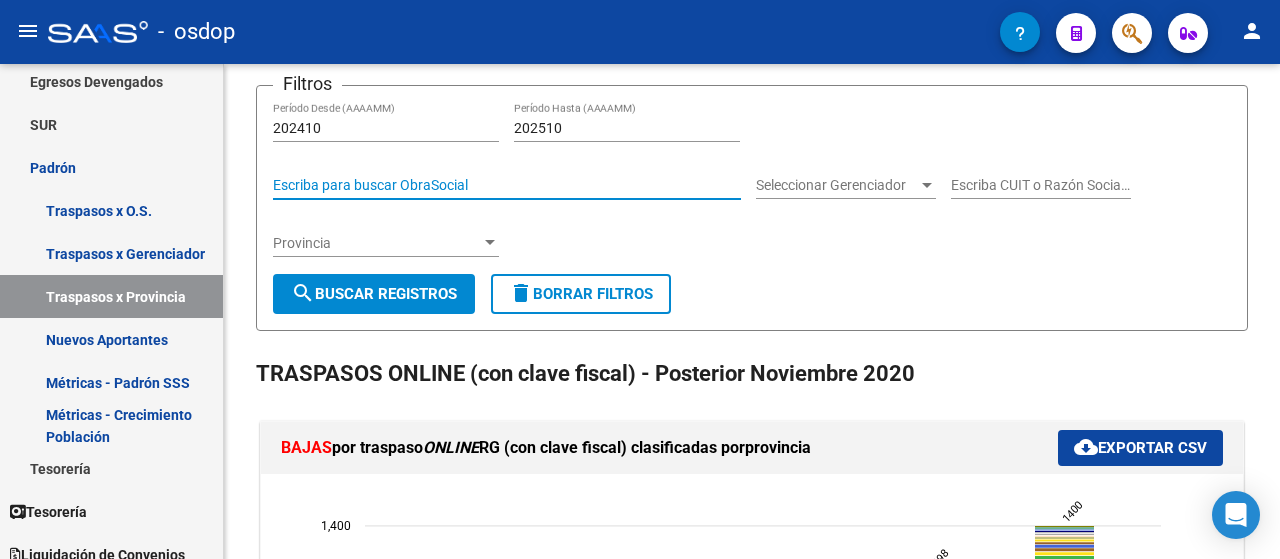 click on "Escriba para buscar ObraSocial" at bounding box center [507, 185] 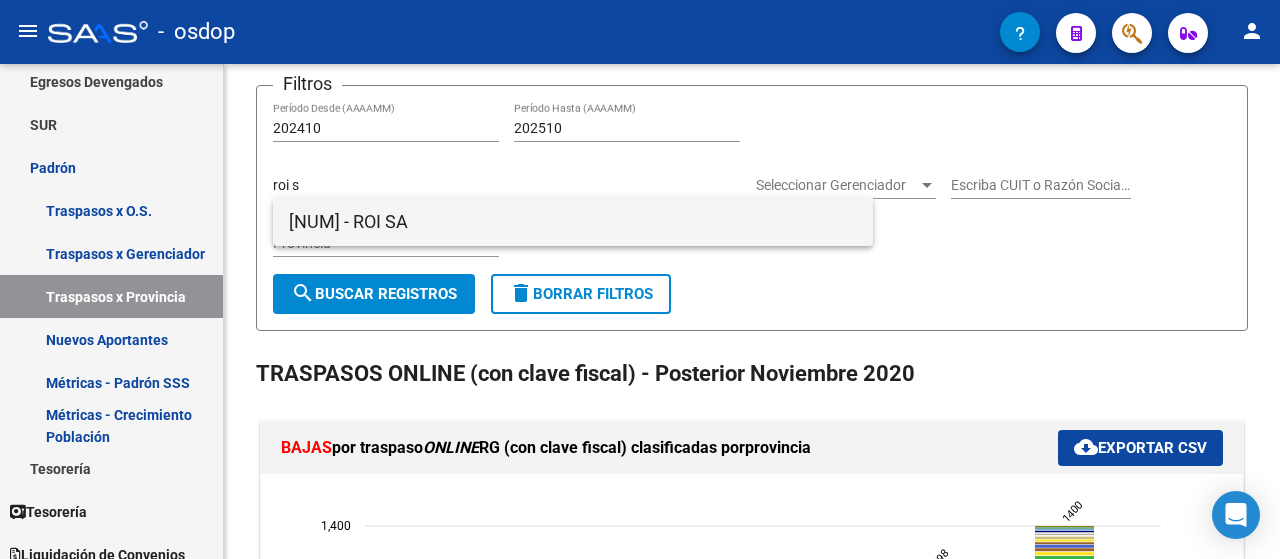 click on "[NUM] -  ROI SA" at bounding box center (573, 222) 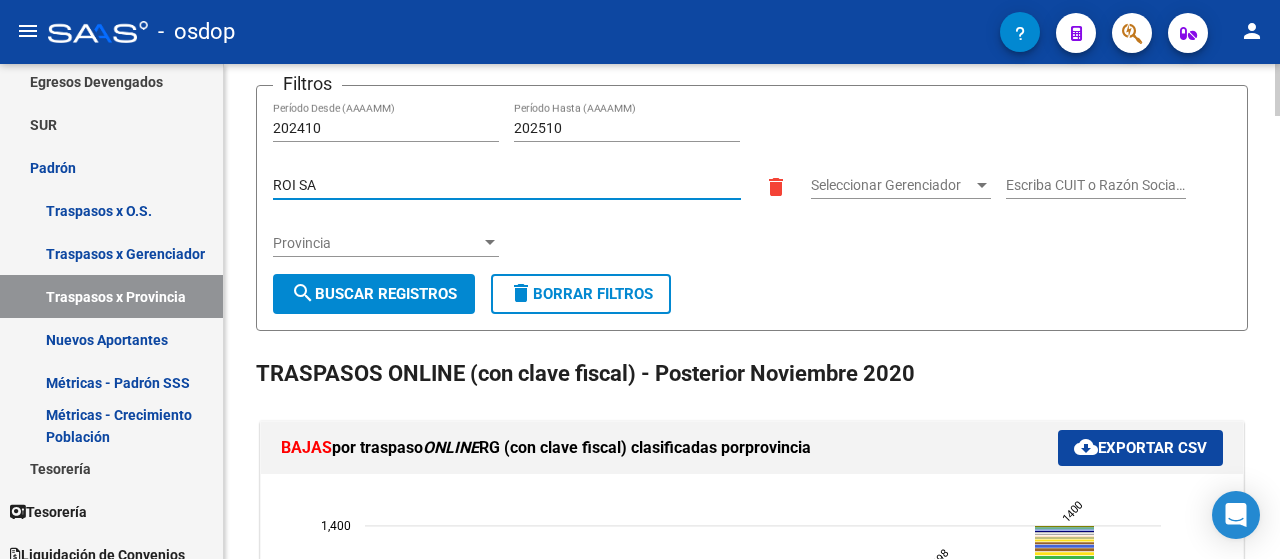 click on "search  Buscar Registros" 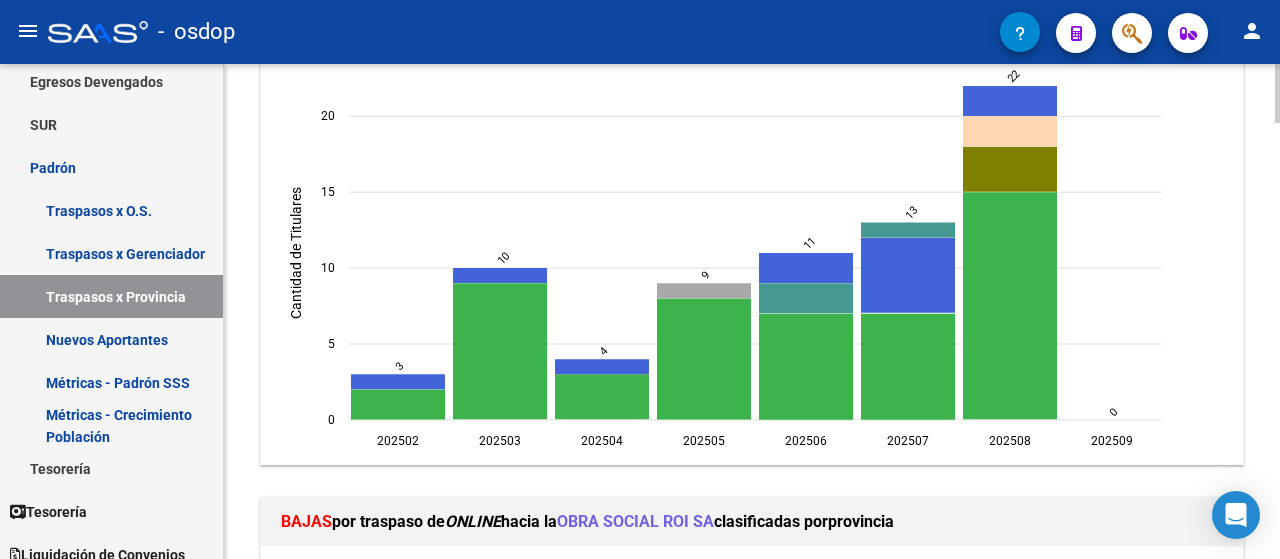 scroll, scrollTop: 550, scrollLeft: 0, axis: vertical 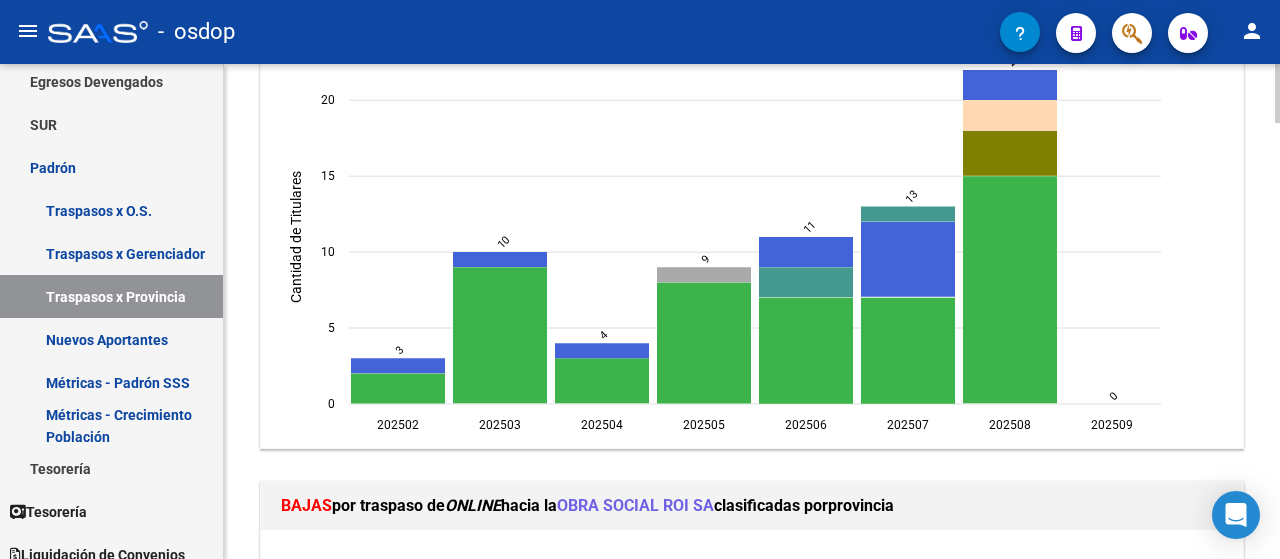click 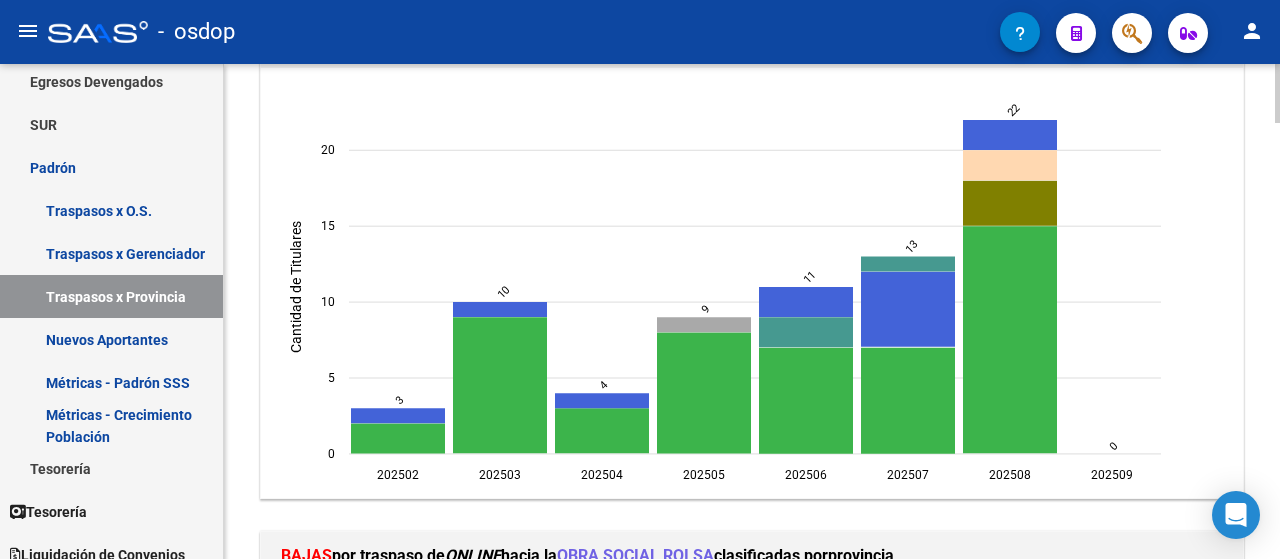 scroll, scrollTop: 488, scrollLeft: 0, axis: vertical 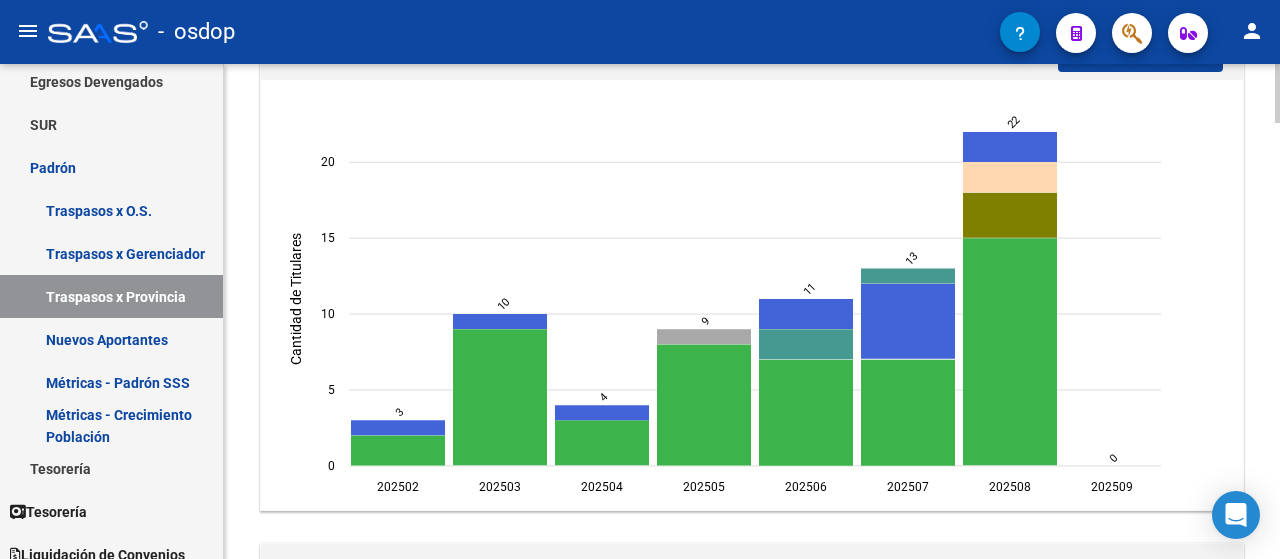click 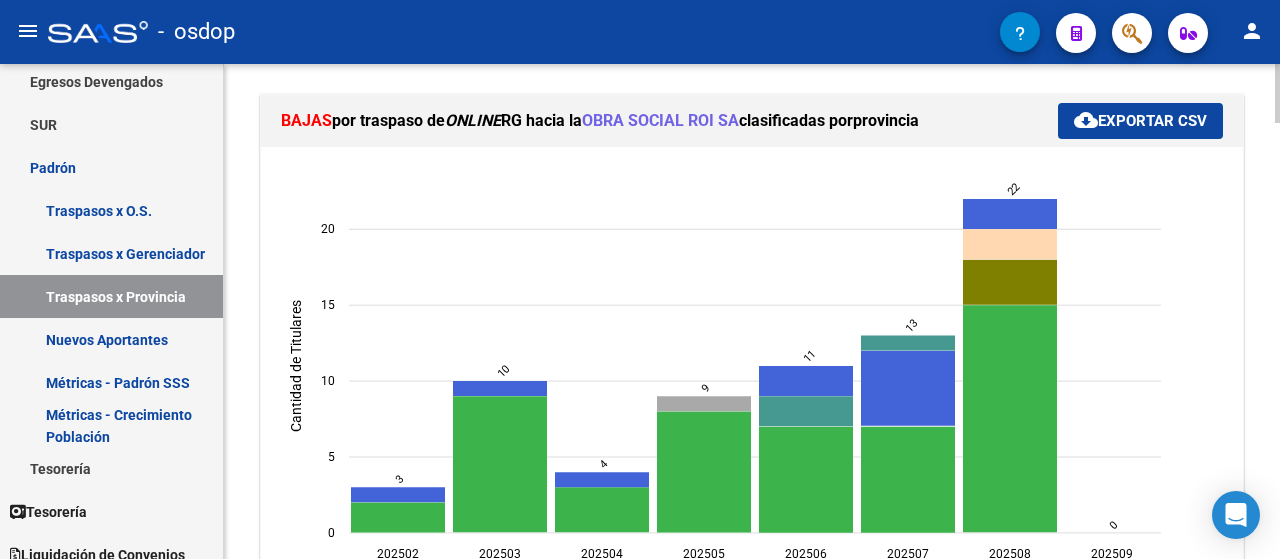 scroll, scrollTop: 443, scrollLeft: 0, axis: vertical 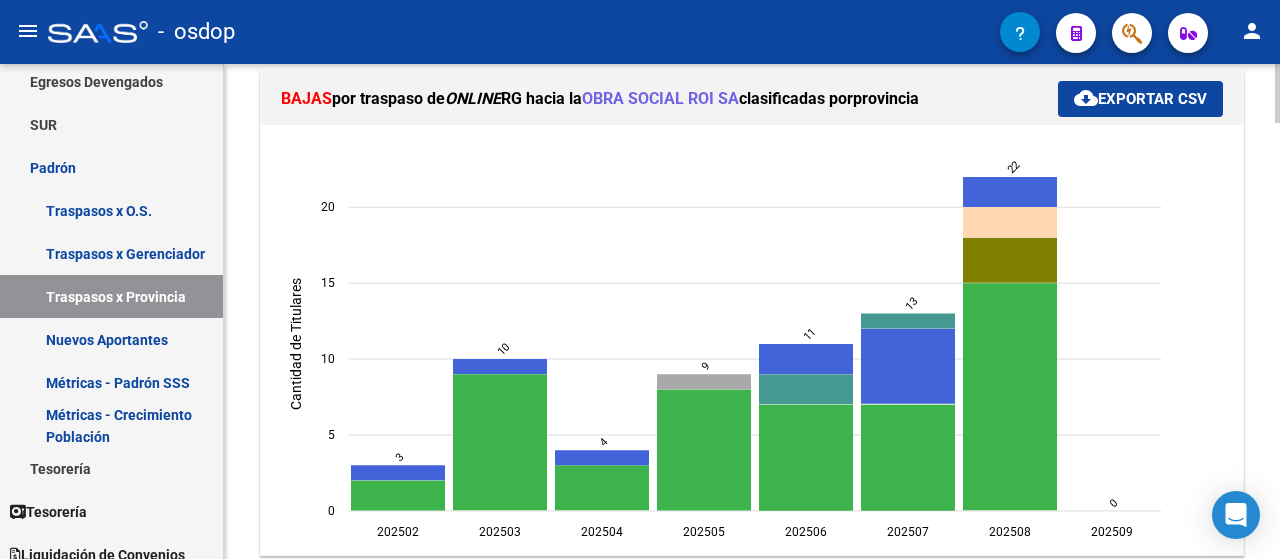 click 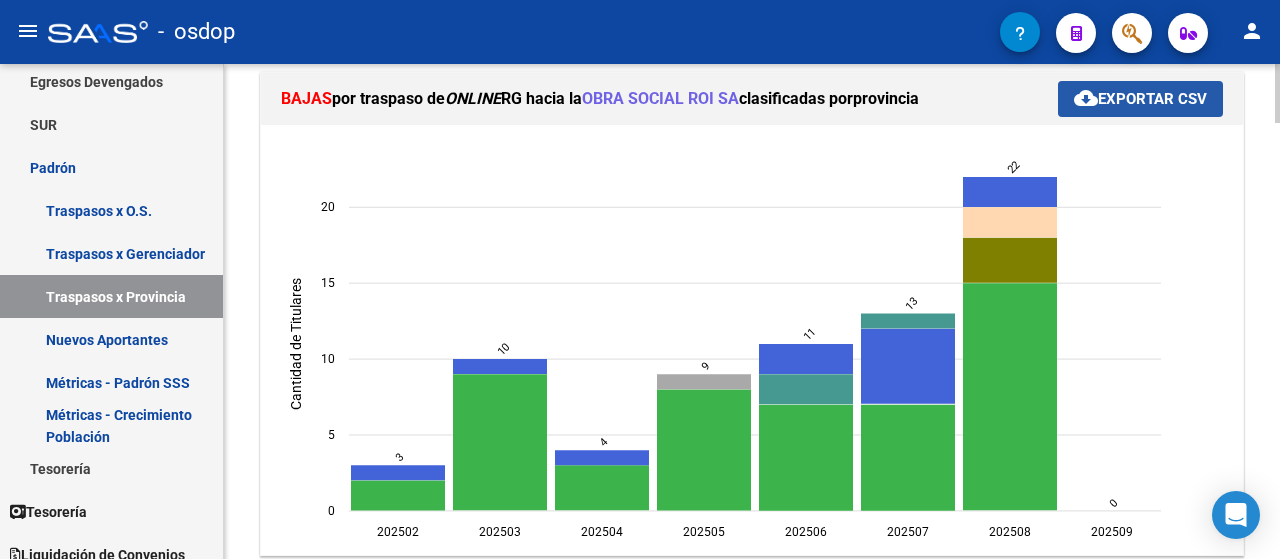 click on "cloud_download  Exportar CSV" 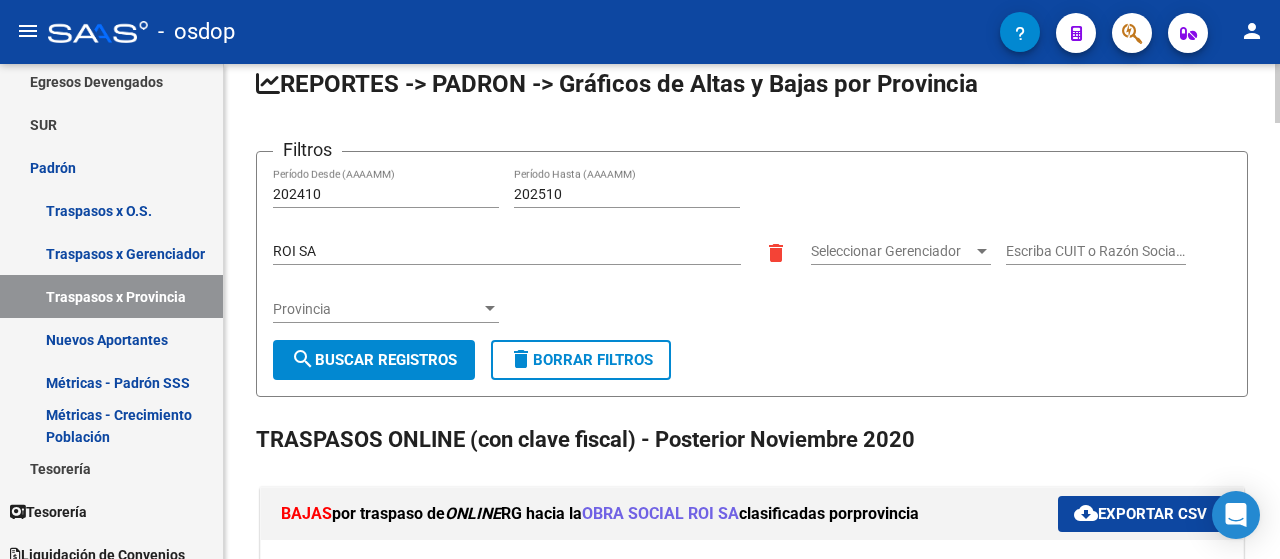 scroll, scrollTop: 10, scrollLeft: 0, axis: vertical 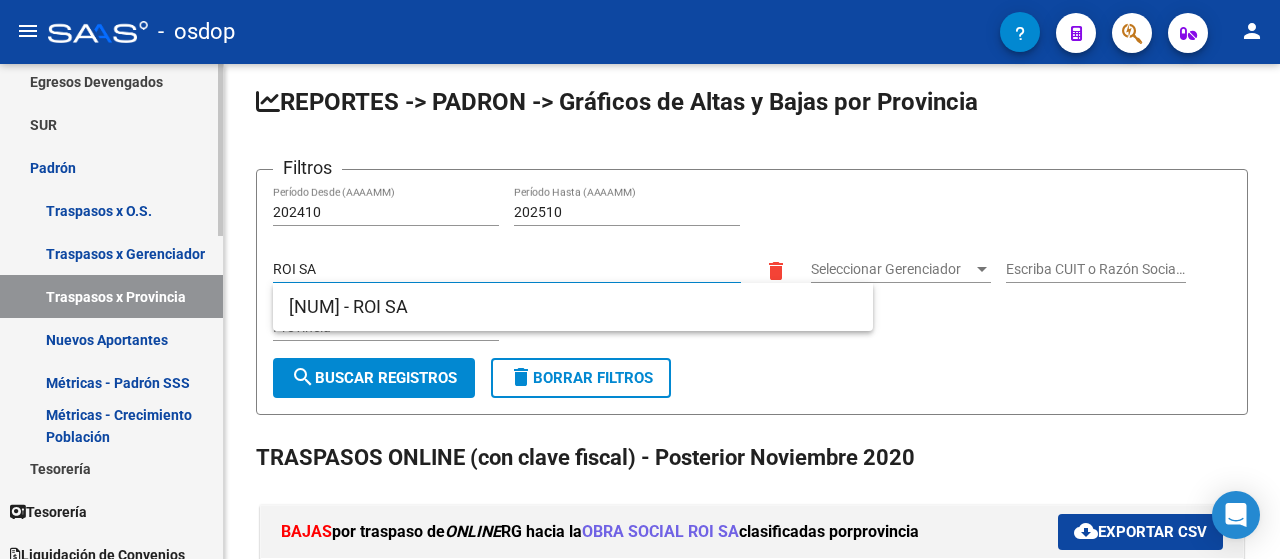 drag, startPoint x: 365, startPoint y: 263, endPoint x: 214, endPoint y: 267, distance: 151.05296 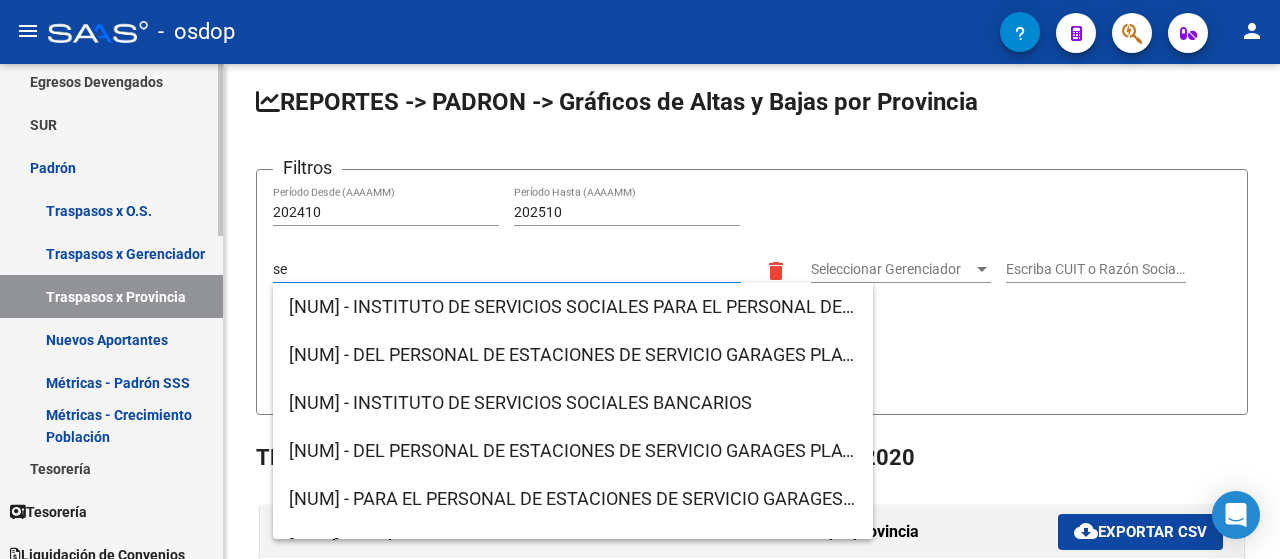 type on "s" 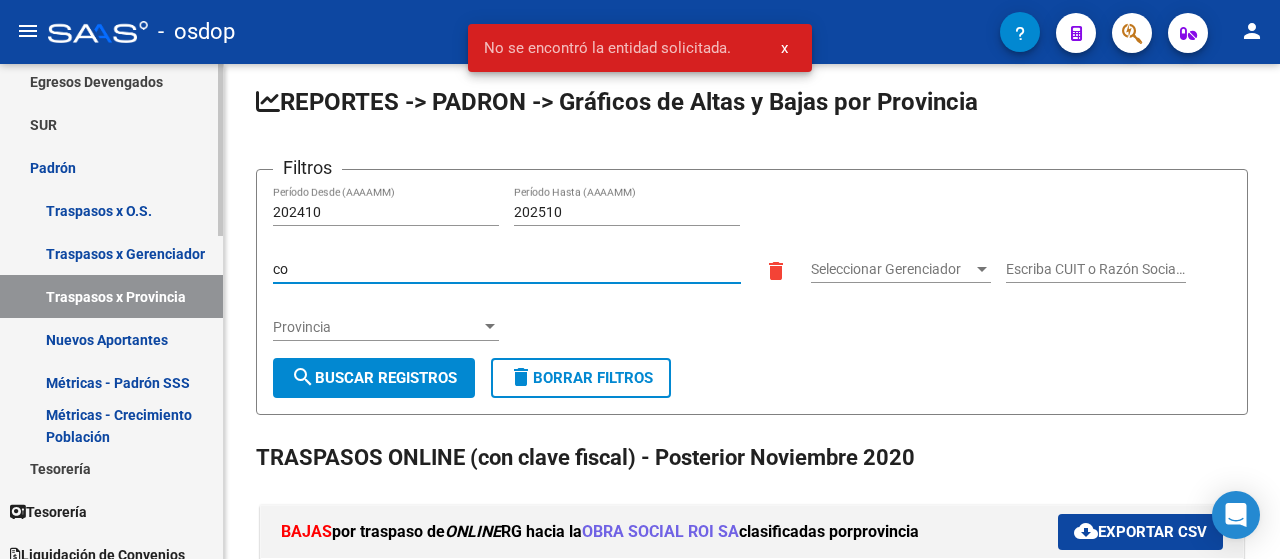 type on "c" 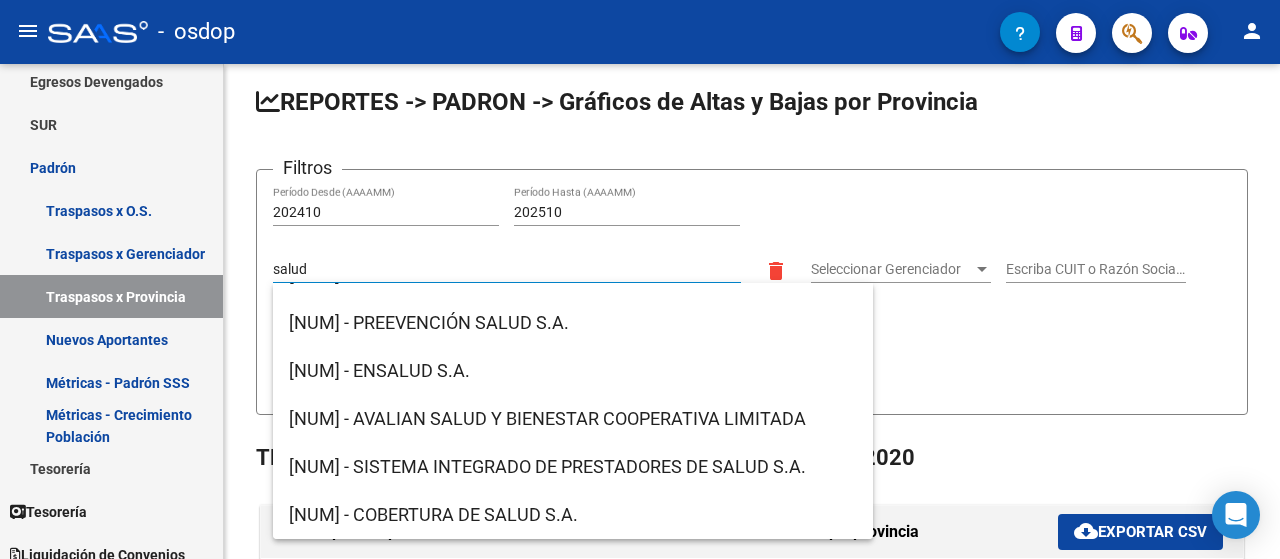 scroll, scrollTop: 0, scrollLeft: 0, axis: both 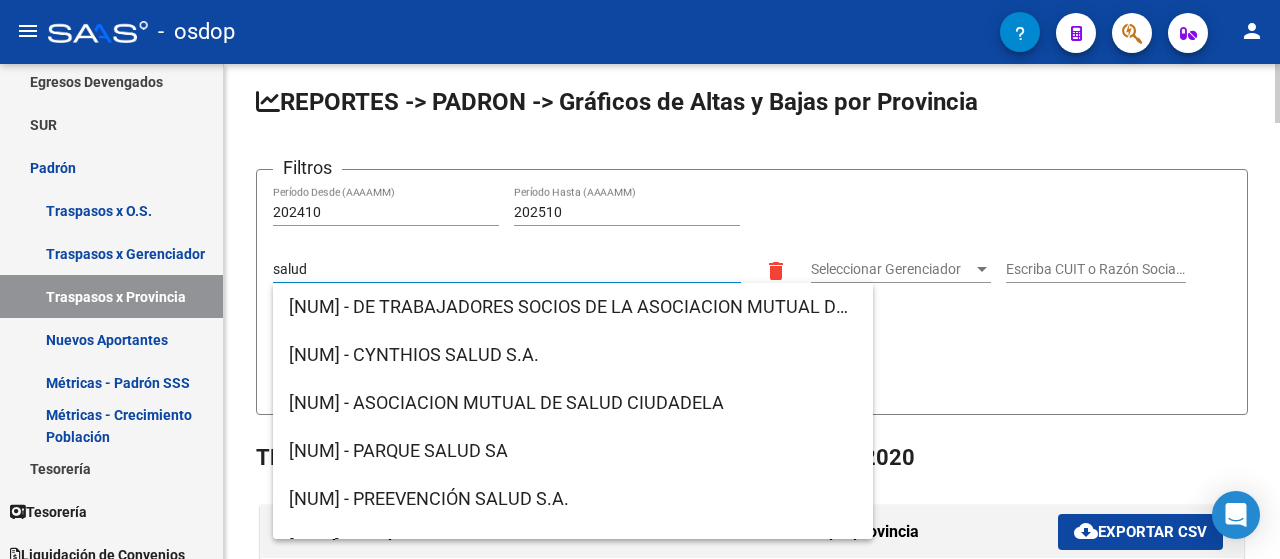 type on "salud" 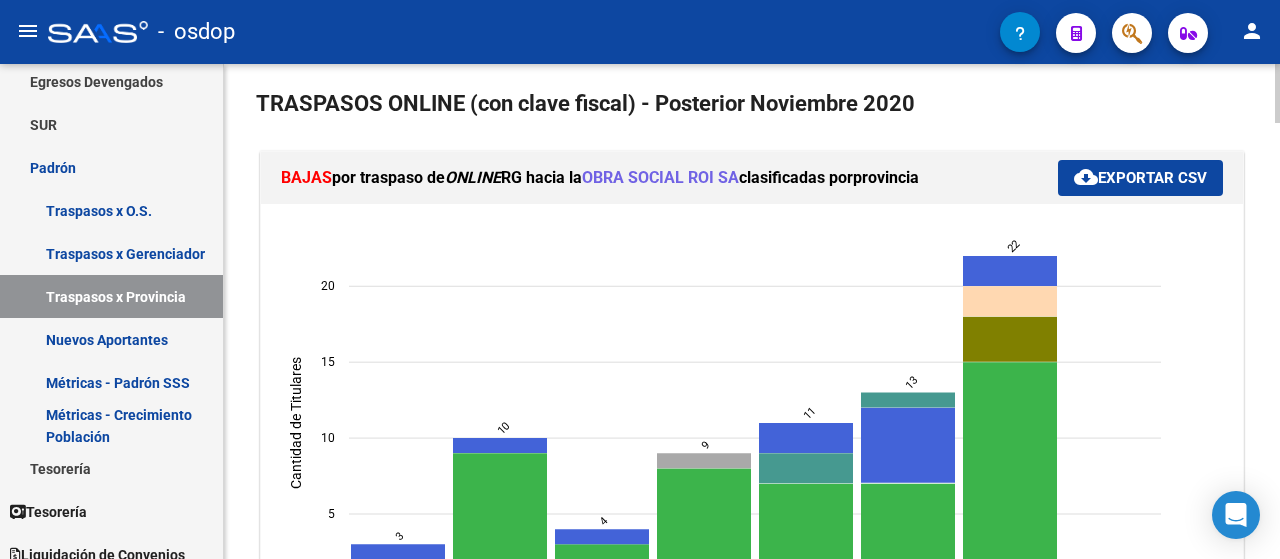 click 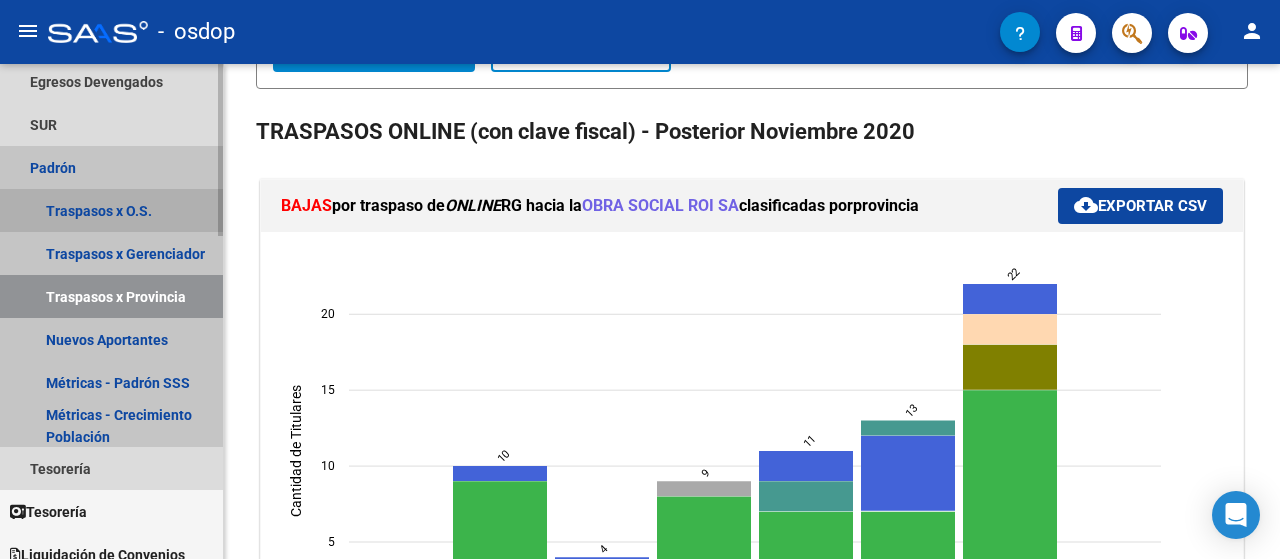 click on "Traspasos x O.S." at bounding box center [111, 210] 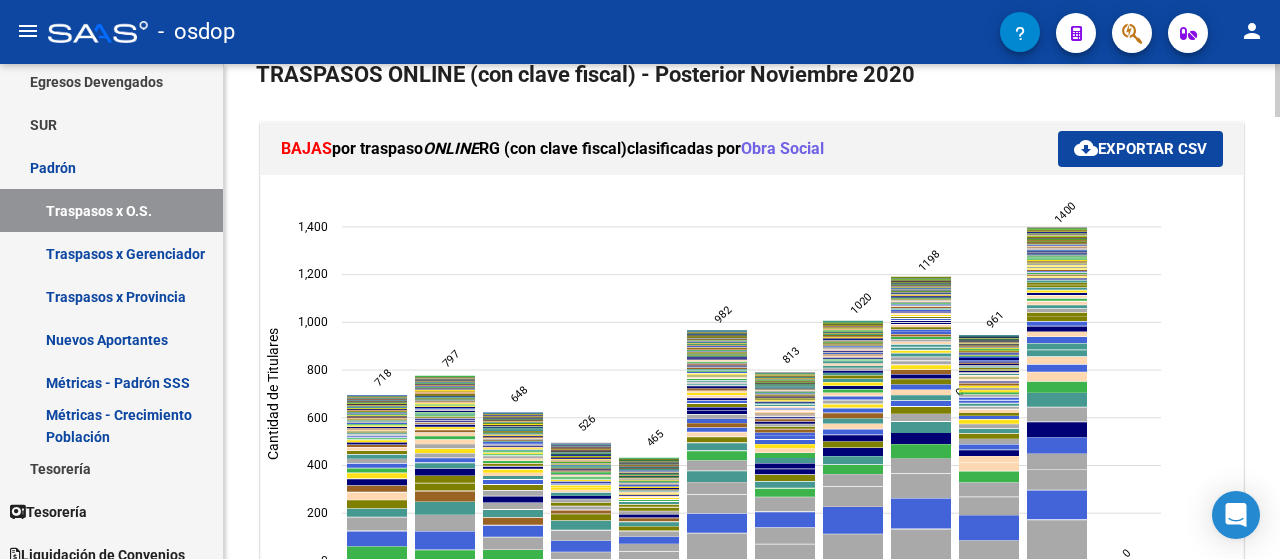 scroll, scrollTop: 130, scrollLeft: 0, axis: vertical 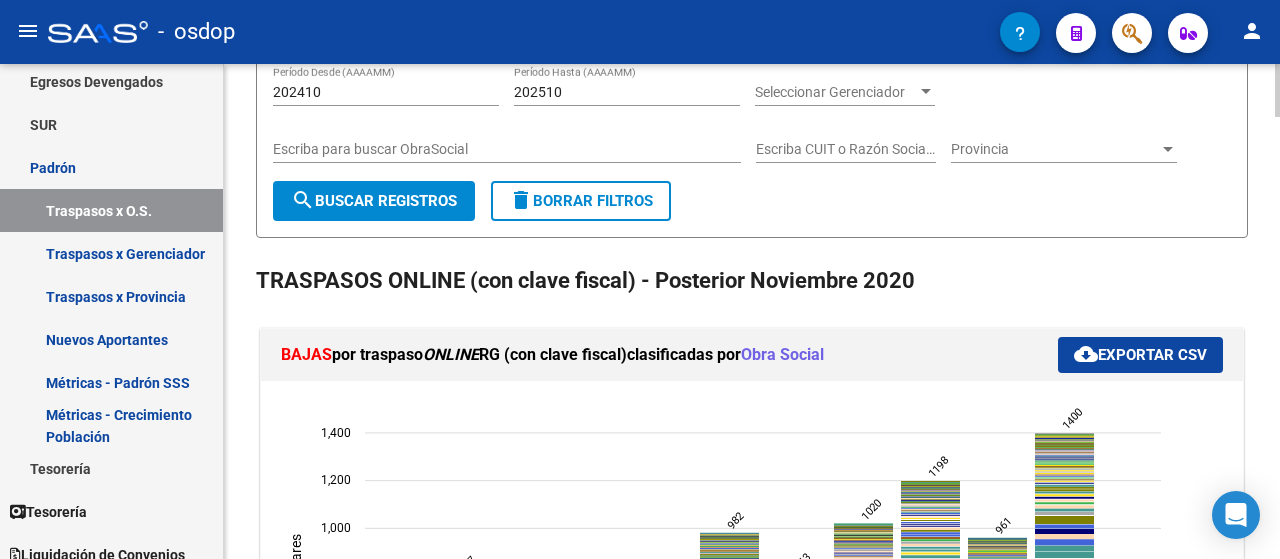 click on "REPORTES -> PADRON -> Gráficos de Altas y Bajas por clasificadas X Obra Social (alt+g) Filtros [YEAR][MONTH] Período Desde (AAAAMM) [YEAR][MONTH] Período Hasta (AAAAMM) Seleccionar Gerenciador Seleccionar Gerenciador Escriba para buscar ObraSocial Escriba CUIT o Razón Social para buscar Provincia Provincia search  Buscar Registros  delete  Borrar Filtros  TRASPASOS ONLINE (con clave fiscal) - Posterior Noviembre 2020 BAJAS  por traspaso  ONLINE  RG (con clave fiscal)   clasificadas por  Obra Social cloud_download  Exportar CSV  [YEAR][MONTH]  [YEAR][MONTH]  [YEAR][MONTH]  [YEAR][MONTH]  [YEAR][MONTH]  [YEAR][MONTH]  [YEAR][MONTH]  [YEAR][MONTH]  [YEAR][MONTH]  [YEAR][MONTH]  [YEAR][MONTH]  [YEAR][MONTH]   Cantidad de Titulares   718   797   648   526   465   982   813   1020   1198   961   1400   0  ALTAS  por traspaso  ONLINE  RG (con clave fiscal)   clasificadas por  Obra Social cloud_download  Exportar CSV  [YEAR][MONTH] 0" 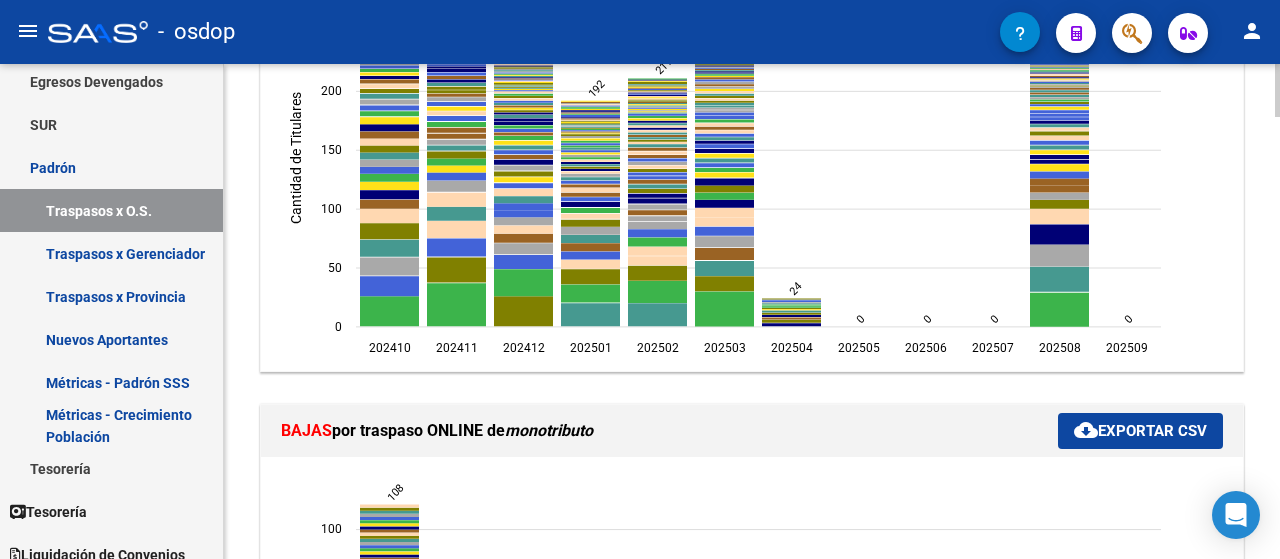 scroll, scrollTop: 1048, scrollLeft: 0, axis: vertical 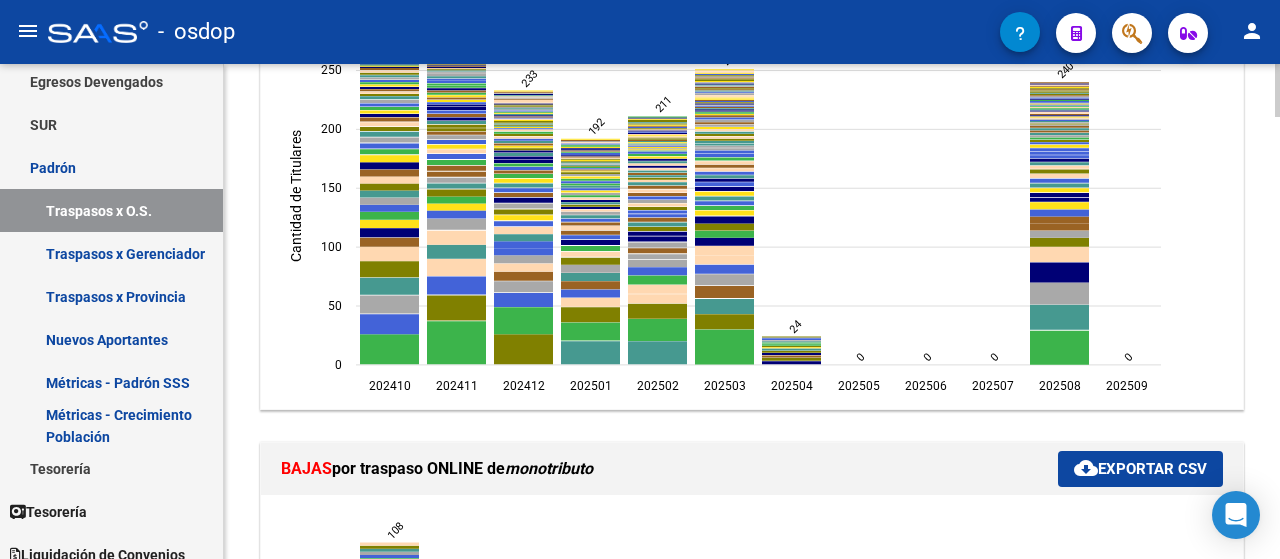 click on "REPORTES -> PADRON -> Gráficos de Altas y Bajas por clasificadas X Obra Social (alt+g) Filtros [YEAR][MONTH] Período Desde (AAAAMM) [YEAR][MONTH] Período Hasta (AAAAMM) Seleccionar Gerenciador Seleccionar Gerenciador Escriba para buscar ObraSocial Escriba CUIT o Razón Social para buscar Provincia Provincia search  Buscar Registros  delete  Borrar Filtros  TRASPASOS ONLINE (con clave fiscal) - Posterior Noviembre 2020 BAJAS  por traspaso  ONLINE  RG (con clave fiscal)   clasificadas por  Obra Social cloud_download  Exportar CSV  [YEAR][MONTH]  [YEAR][MONTH]  [YEAR][MONTH]  [YEAR][MONTH]  [YEAR][MONTH]  [YEAR][MONTH]  [YEAR][MONTH]  [YEAR][MONTH]  [YEAR][MONTH]  [YEAR][MONTH]  [YEAR][MONTH]  [YEAR][MONTH]   Cantidad de Titulares   718   797   648   526   465   982   813   1020   1198   961   1400   0  ALTAS  por traspaso  ONLINE  RG (con clave fiscal)   clasificadas por  Obra Social cloud_download  Exportar CSV  [YEAR][MONTH] 0" 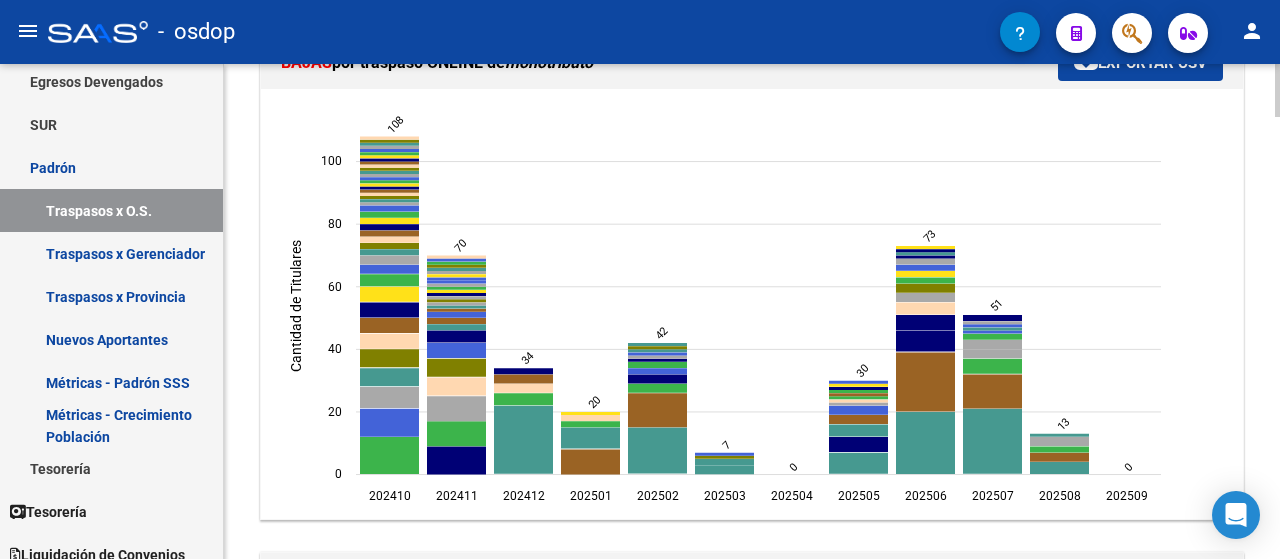 scroll, scrollTop: 1367, scrollLeft: 0, axis: vertical 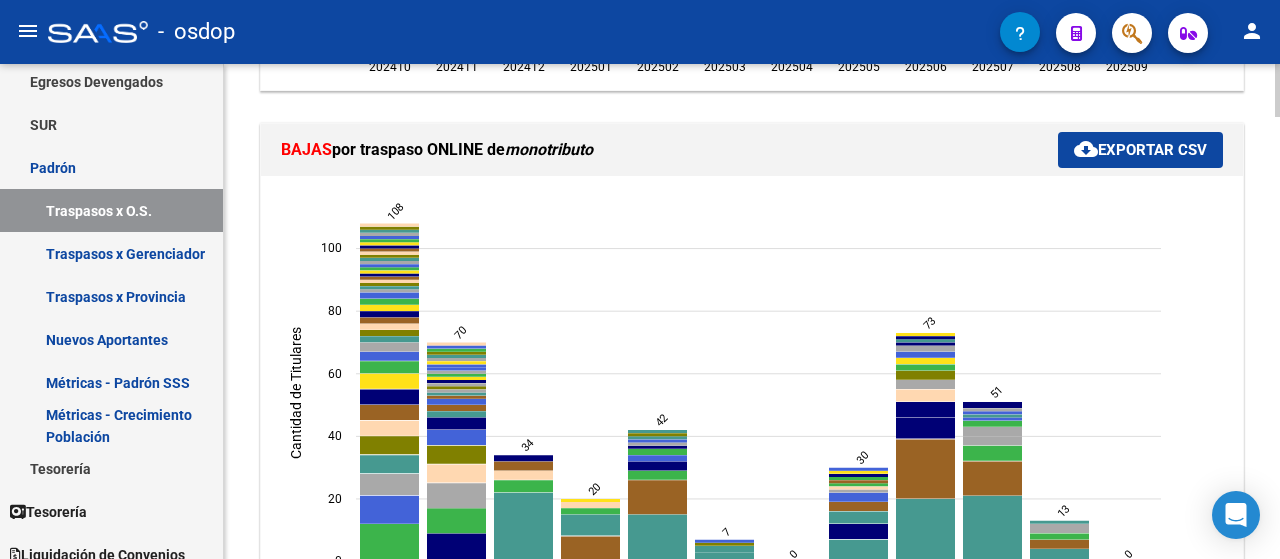 click on "REPORTES -> PADRON -> Gráficos de Altas y Bajas por clasificadas X Obra Social (alt+g) Filtros [YEAR][MONTH] Período Desde (AAAAMM) [YEAR][MONTH] Período Hasta (AAAAMM) Seleccionar Gerenciador Seleccionar Gerenciador Escriba para buscar ObraSocial Escriba CUIT o Razón Social para buscar Provincia Provincia search  Buscar Registros  delete  Borrar Filtros  TRASPASOS ONLINE (con clave fiscal) - Posterior Noviembre 2020 BAJAS  por traspaso  ONLINE  RG (con clave fiscal)   clasificadas por  Obra Social cloud_download  Exportar CSV  [YEAR][MONTH]  [YEAR][MONTH]  [YEAR][MONTH]  [YEAR][MONTH]  [YEAR][MONTH]  [YEAR][MONTH]  [YEAR][MONTH]  [YEAR][MONTH]  [YEAR][MONTH]  [YEAR][MONTH]  [YEAR][MONTH]  [YEAR][MONTH]   Cantidad de Titulares   718   797   648   526   465   982   813   1020   1198   961   1400   0  ALTAS  por traspaso  ONLINE  RG (con clave fiscal)   clasificadas por  Obra Social cloud_download  Exportar CSV  [YEAR][MONTH] 0" 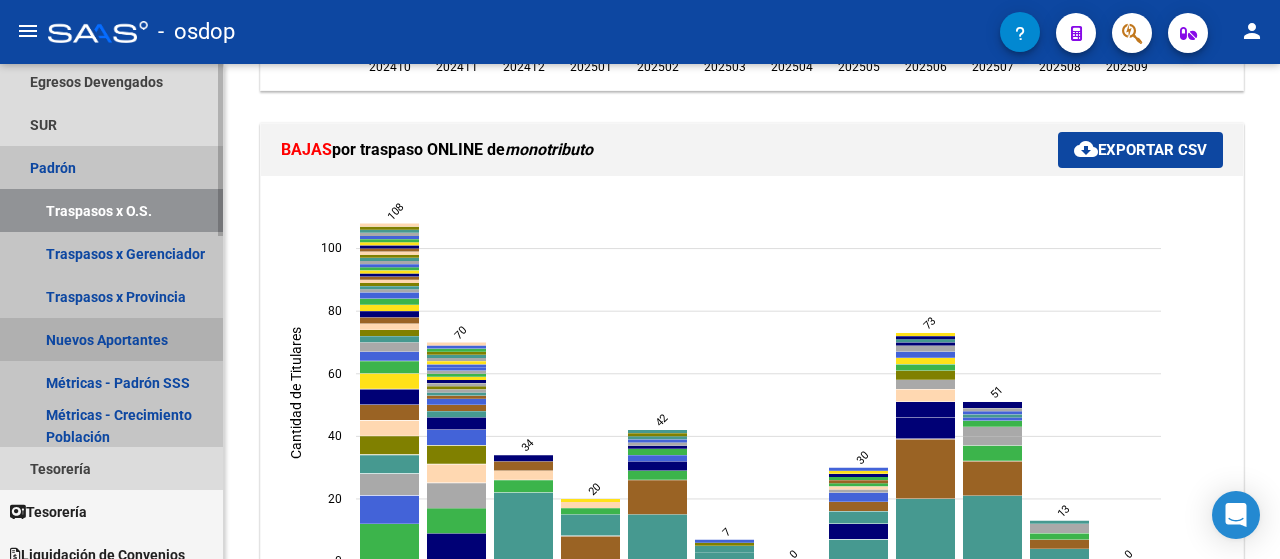 click on "Nuevos Aportantes" at bounding box center [111, 339] 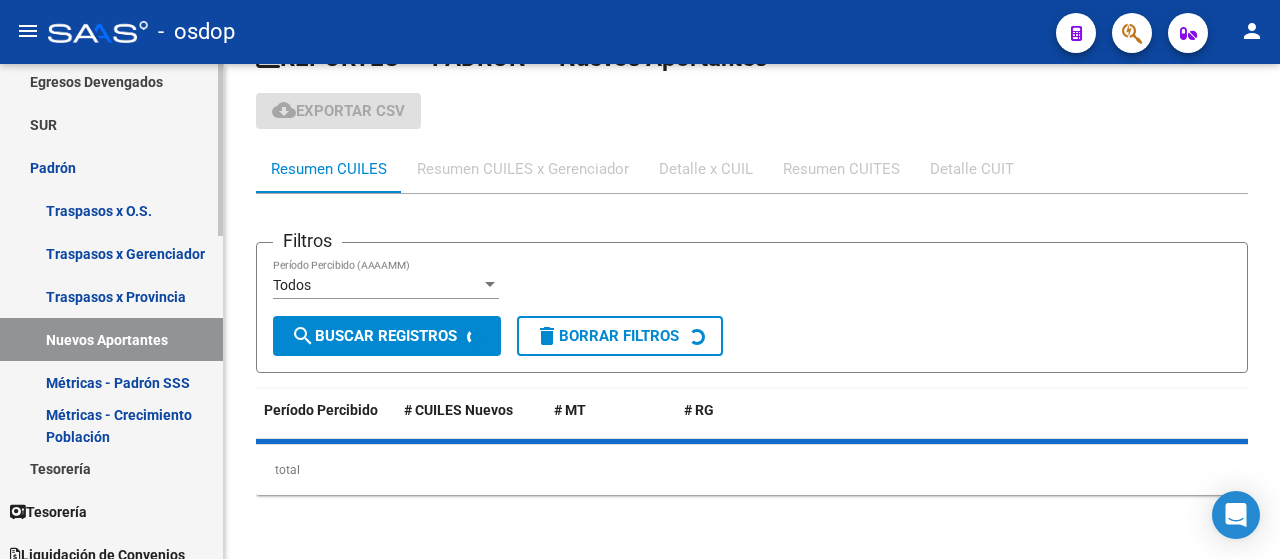 scroll, scrollTop: 52, scrollLeft: 0, axis: vertical 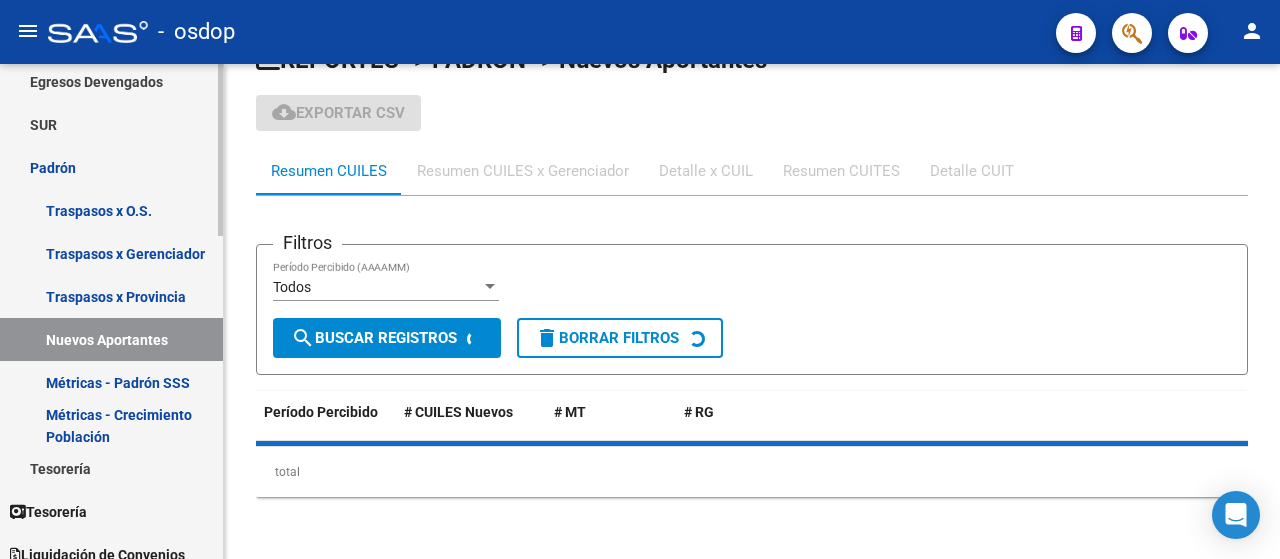 click on "Traspasos x Gerenciador" at bounding box center (111, 253) 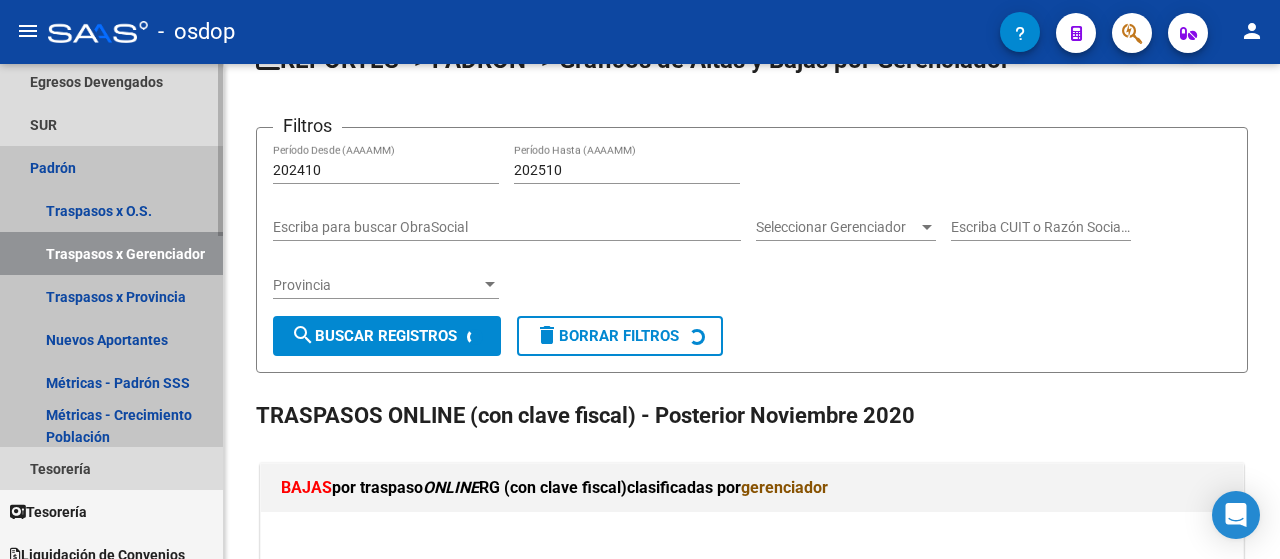 scroll, scrollTop: 1367, scrollLeft: 0, axis: vertical 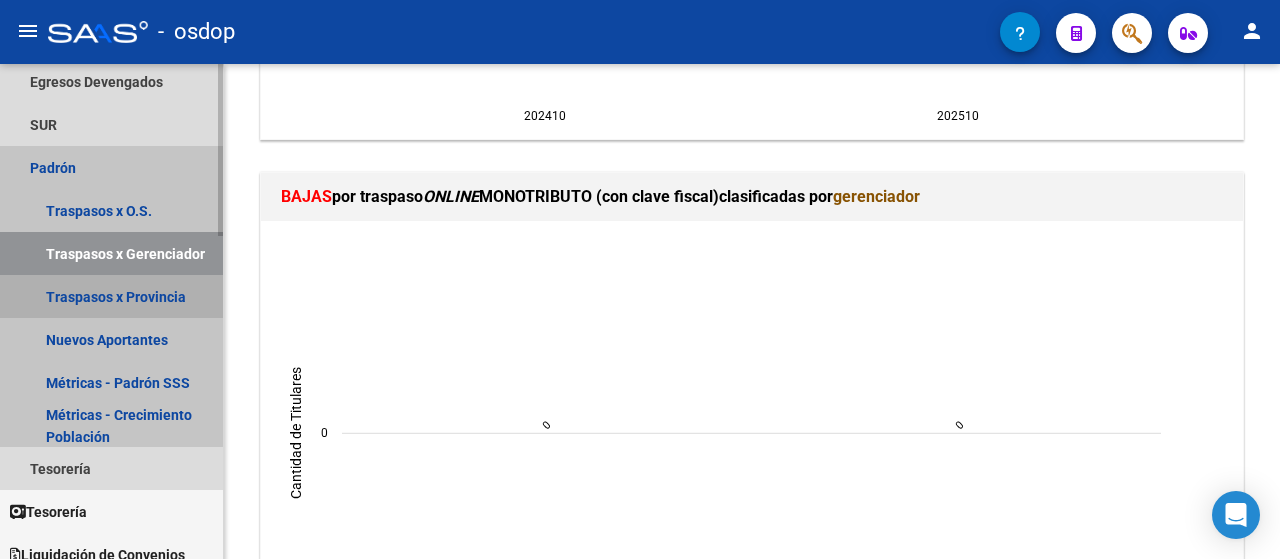 click on "Traspasos x Provincia" at bounding box center (111, 296) 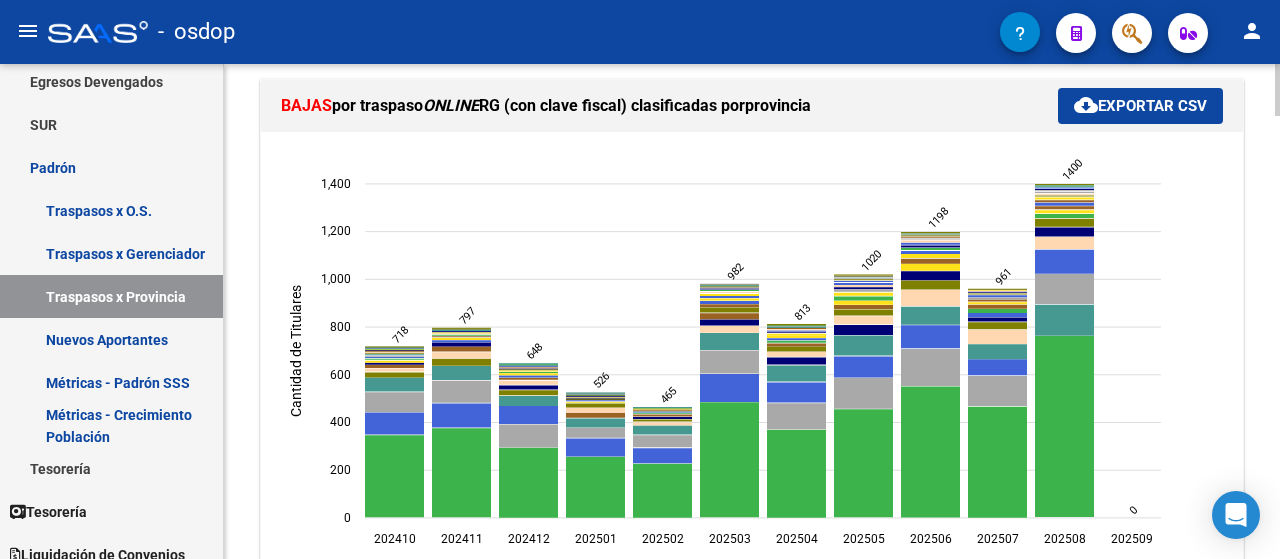 scroll, scrollTop: 404, scrollLeft: 0, axis: vertical 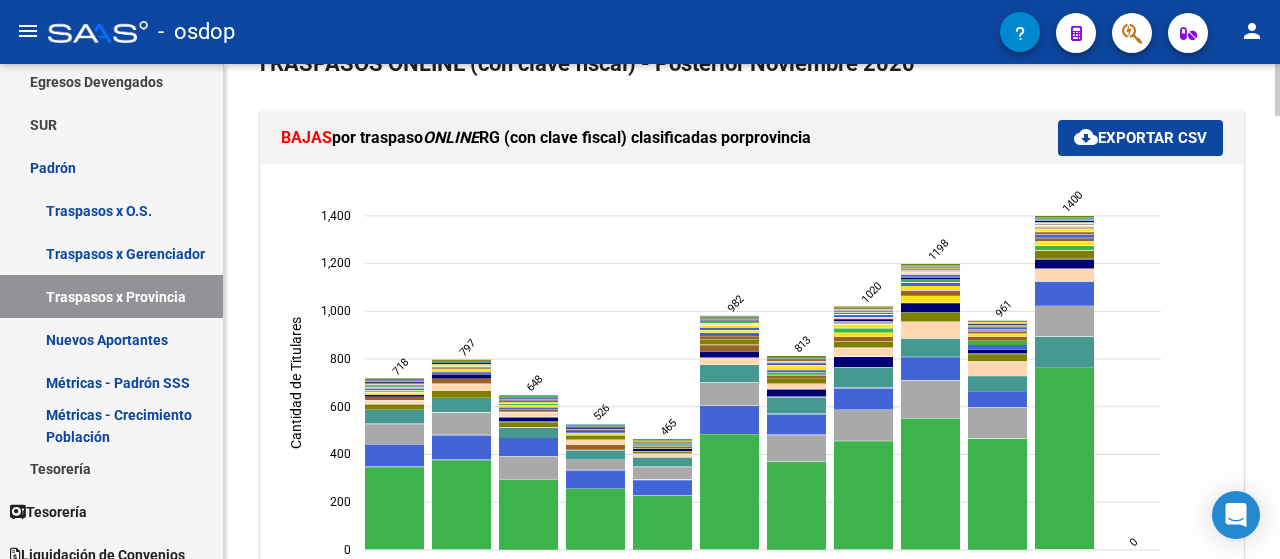 click 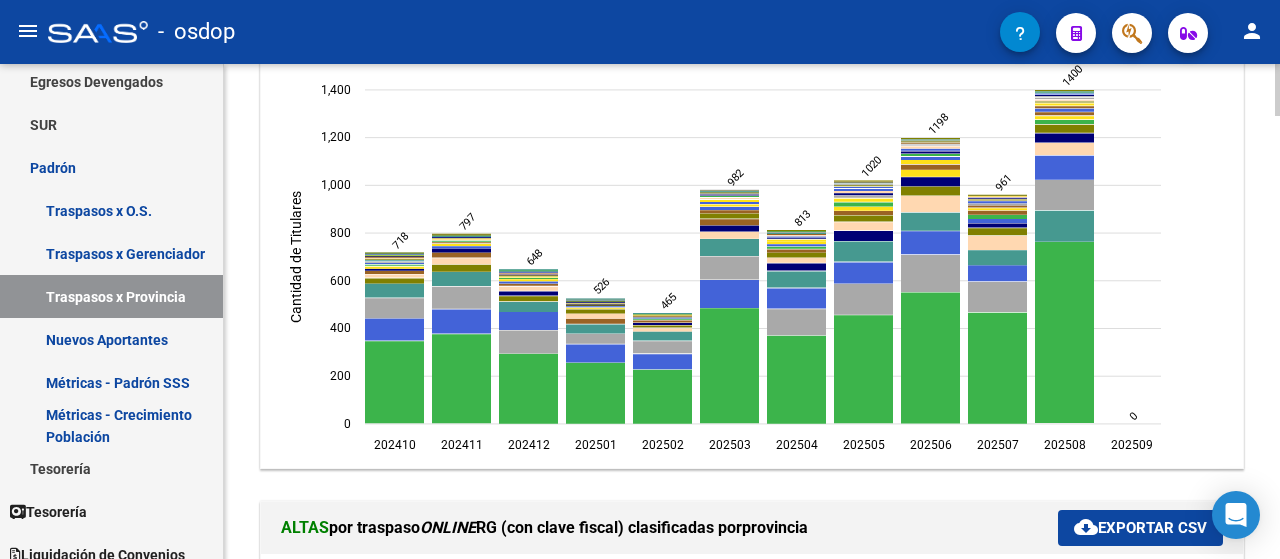scroll, scrollTop: 562, scrollLeft: 0, axis: vertical 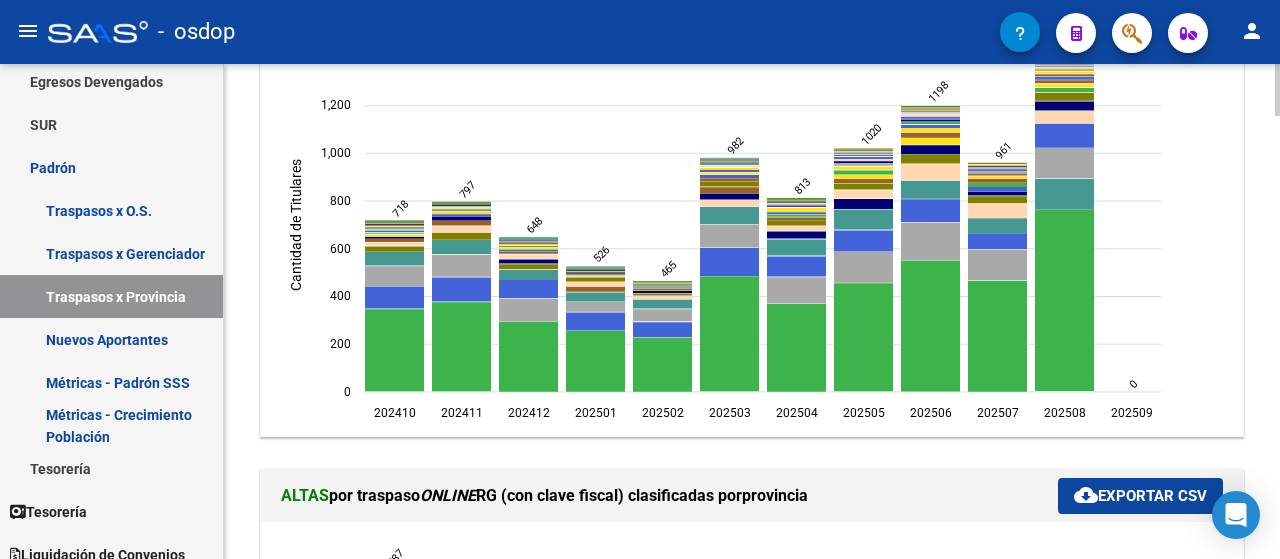 click 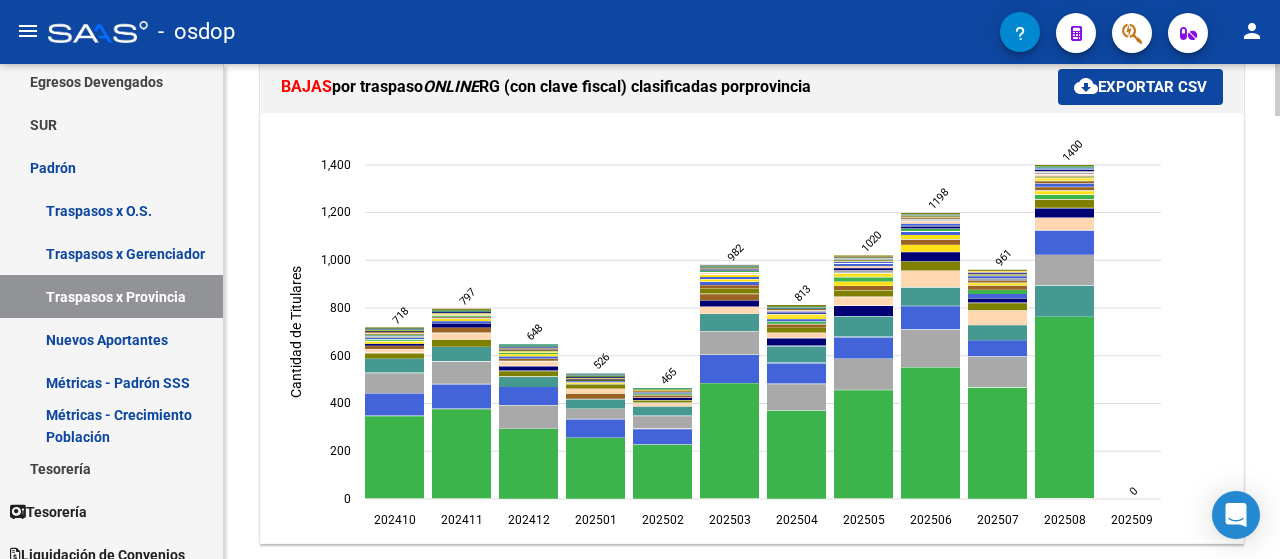 scroll, scrollTop: 486, scrollLeft: 0, axis: vertical 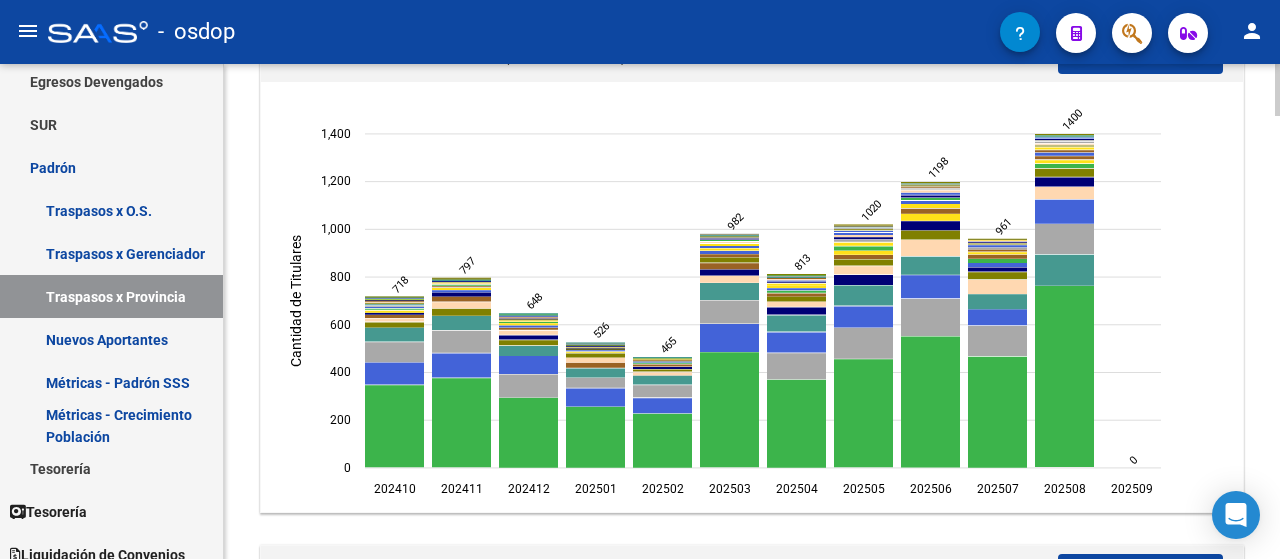 click 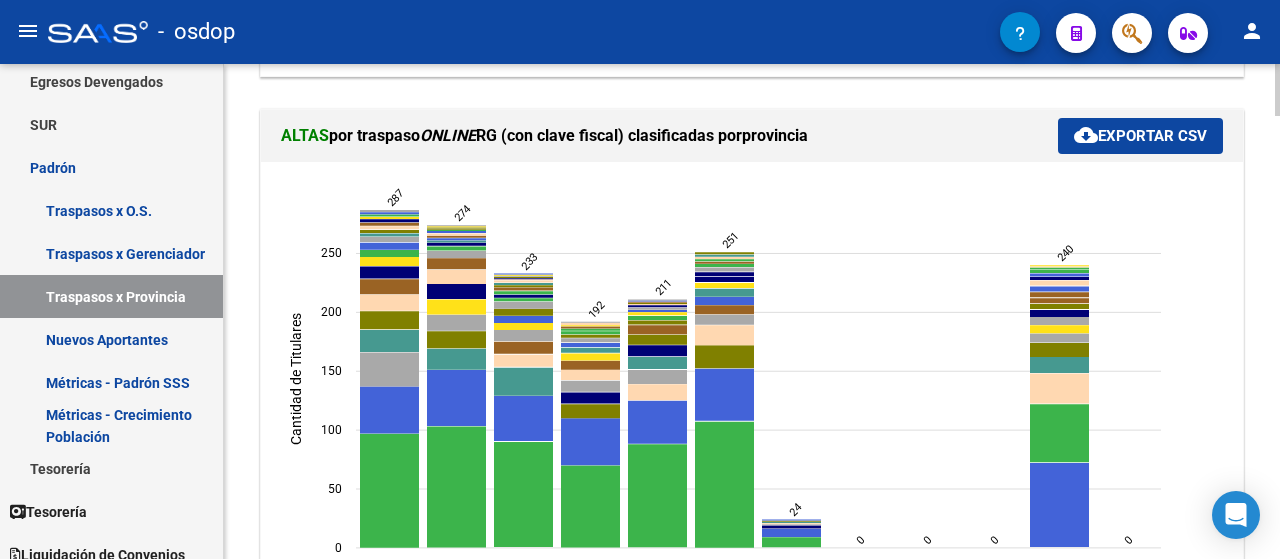 scroll, scrollTop: 934, scrollLeft: 0, axis: vertical 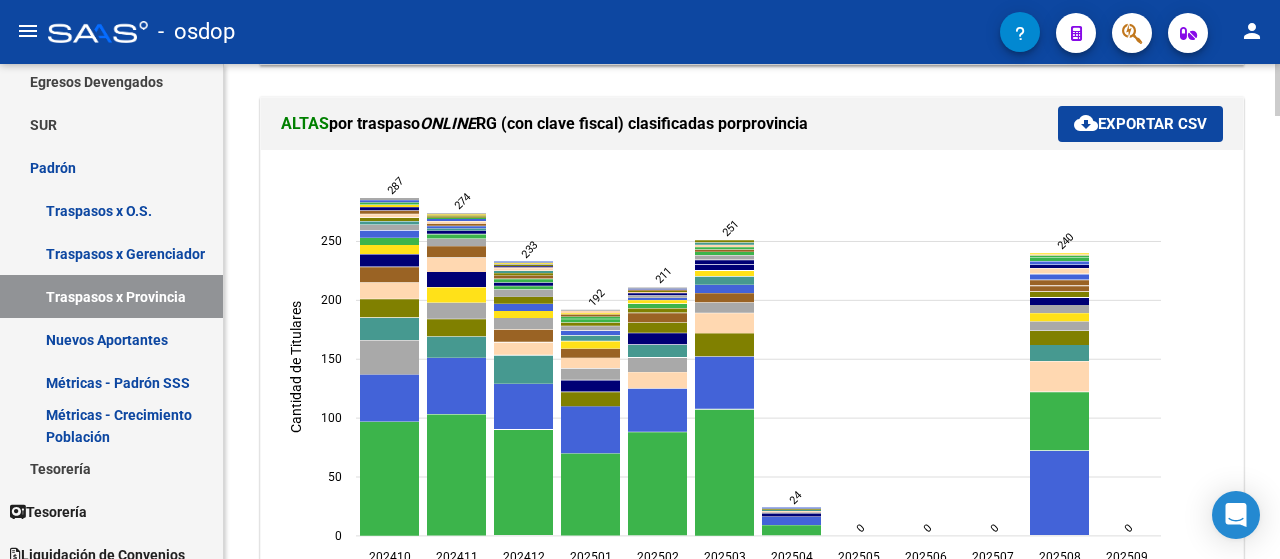 click on "REPORTES -> PADRON -> Gráficos de Altas y Bajas por Provincia Filtros [YEAR][MONTH] Período Desde (AAAAMM) [YEAR][MONTH] Período Hasta (AAAAMM) Escriba para buscar ObraSocial Seleccionar Gerenciador Seleccionar Gerenciador Escriba CUIT o Razón Social para buscar Provincia Provincia search  Buscar Registros  delete  Borrar Filtros  TRASPASOS ONLINE (con clave fiscal) - Posterior Noviembre 2020 BAJAS  por traspaso  ONLINE  RG (con clave fiscal) clasificadas por  provincia cloud_download  Exportar CSV  [YEAR][MONTH]  [YEAR][MONTH]  [YEAR][MONTH]  [YEAR][MONTH]  [YEAR][MONTH]  [YEAR][MONTH]  [YEAR][MONTH]  [YEAR][MONTH]  [YEAR][MONTH]  [YEAR][MONTH]  [YEAR][MONTH]  [YEAR][MONTH]  [YEAR][MONTH]   Cantidad de Titulares   718   797   648   526   465   982   813   1020   1198   961   1400   0  ALTAS  por traspaso  ONLINE  RG (con clave fiscal) clasificadas por  provincia cloud_download  Exportar CSV  [YEAR][MONTH]  [YEAR][MONTH]  [YEAR][MONTH] 0 0" 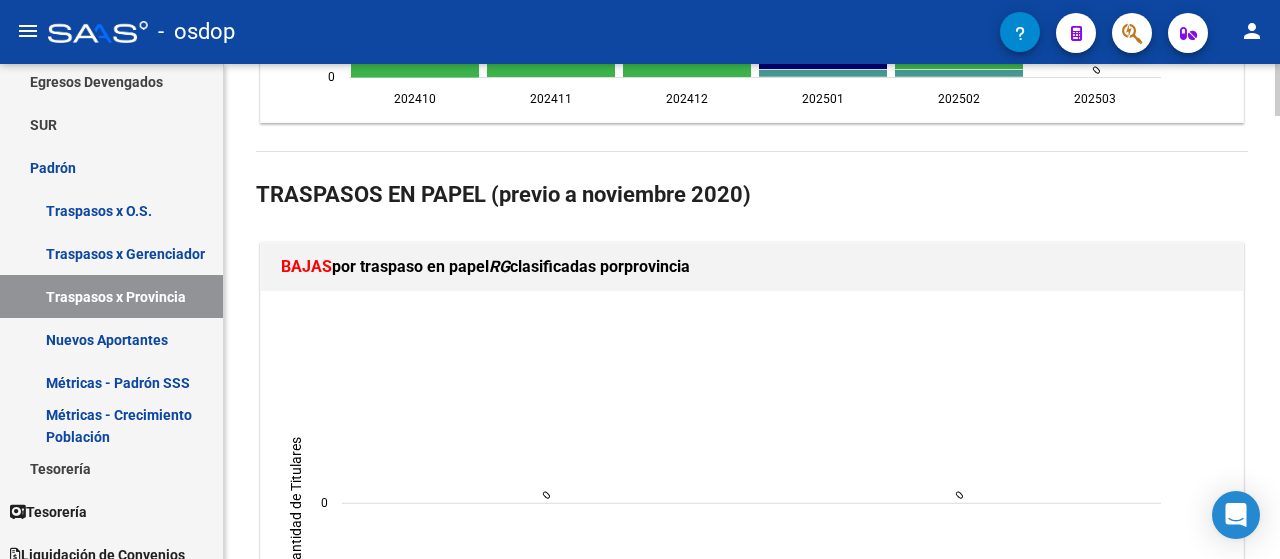 scroll, scrollTop: 2380, scrollLeft: 0, axis: vertical 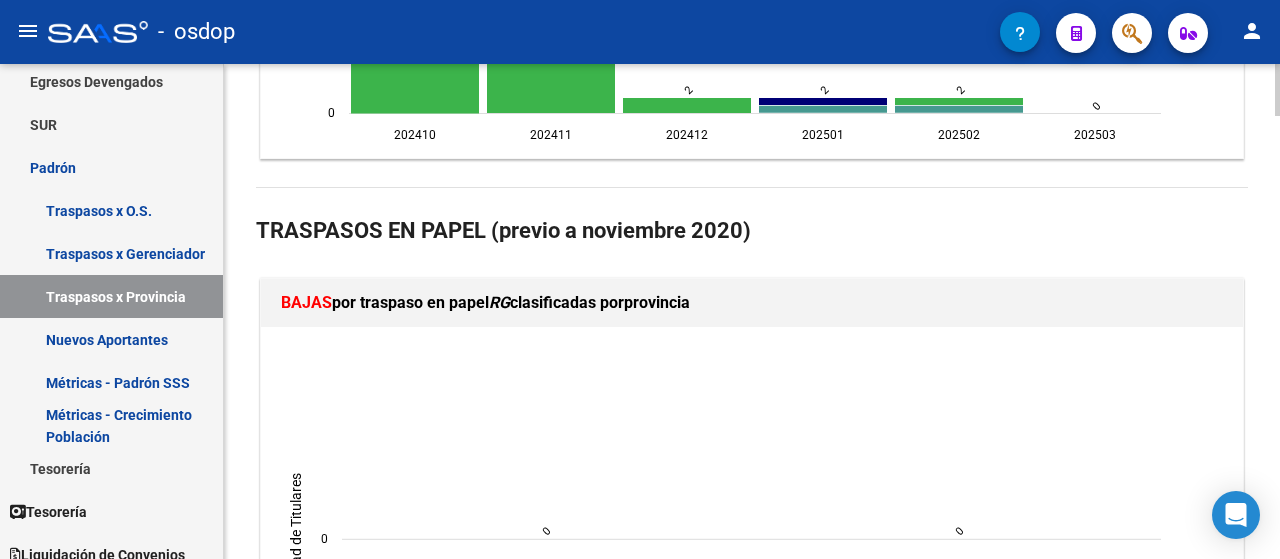 click on "REPORTES -> PADRON -> Gráficos de Altas y Bajas por Provincia Filtros [YEAR][MONTH] Período Desde (AAAAMM) [YEAR][MONTH] Período Hasta (AAAAMM) Escriba para buscar ObraSocial Seleccionar Gerenciador Seleccionar Gerenciador Escriba CUIT o Razón Social para buscar Provincia Provincia search  Buscar Registros  delete  Borrar Filtros  TRASPASOS ONLINE (con clave fiscal) - Posterior Noviembre 2020 BAJAS  por traspaso  ONLINE  RG (con clave fiscal) clasificadas por  provincia cloud_download  Exportar CSV  [YEAR][MONTH]  [YEAR][MONTH]  [YEAR][MONTH]  [YEAR][MONTH]  [YEAR][MONTH]  [YEAR][MONTH]  [YEAR][MONTH]  [YEAR][MONTH]  [YEAR][MONTH]  [YEAR][MONTH]  [YEAR][MONTH]  [YEAR][MONTH]  [YEAR][MONTH]   Cantidad de Titulares   718   797   648   526   465   982   813   1020   1198   961   1400   0  ALTAS  por traspaso  ONLINE  RG (con clave fiscal) clasificadas por  provincia cloud_download  Exportar CSV  [YEAR][MONTH]  [YEAR][MONTH]  [YEAR][MONTH] 0 0" 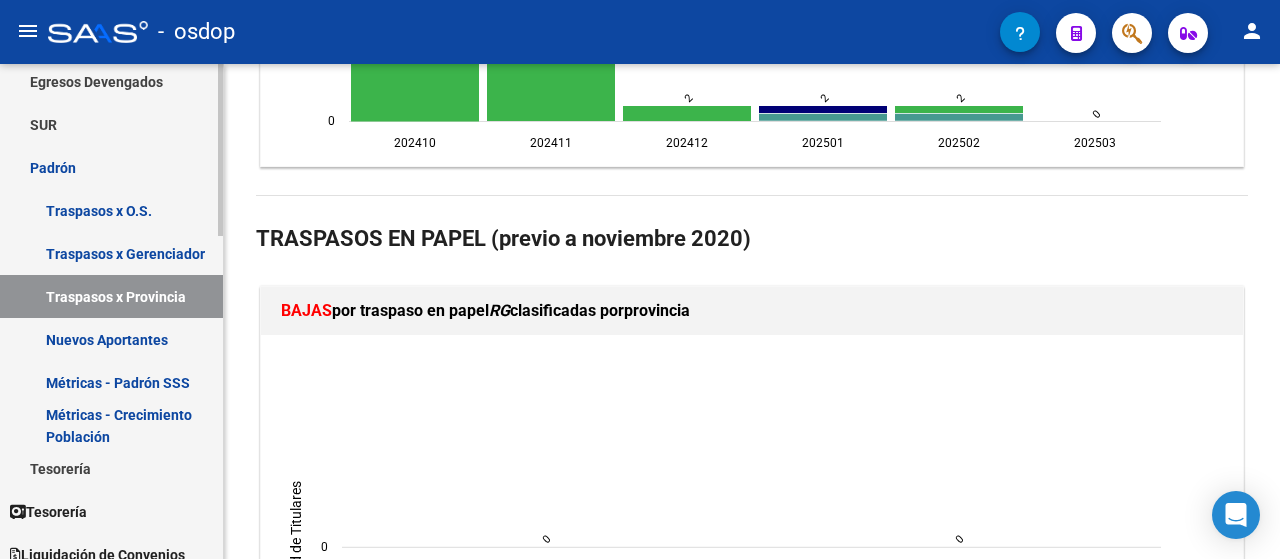 click on "Nuevos Aportantes" at bounding box center [111, 339] 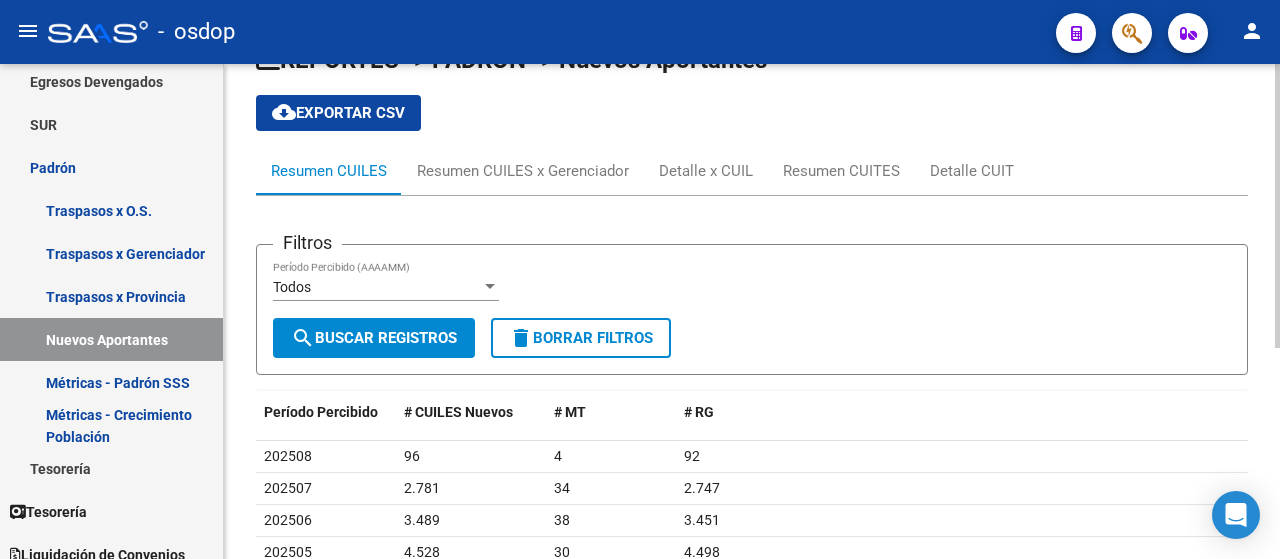 scroll, scrollTop: 367, scrollLeft: 0, axis: vertical 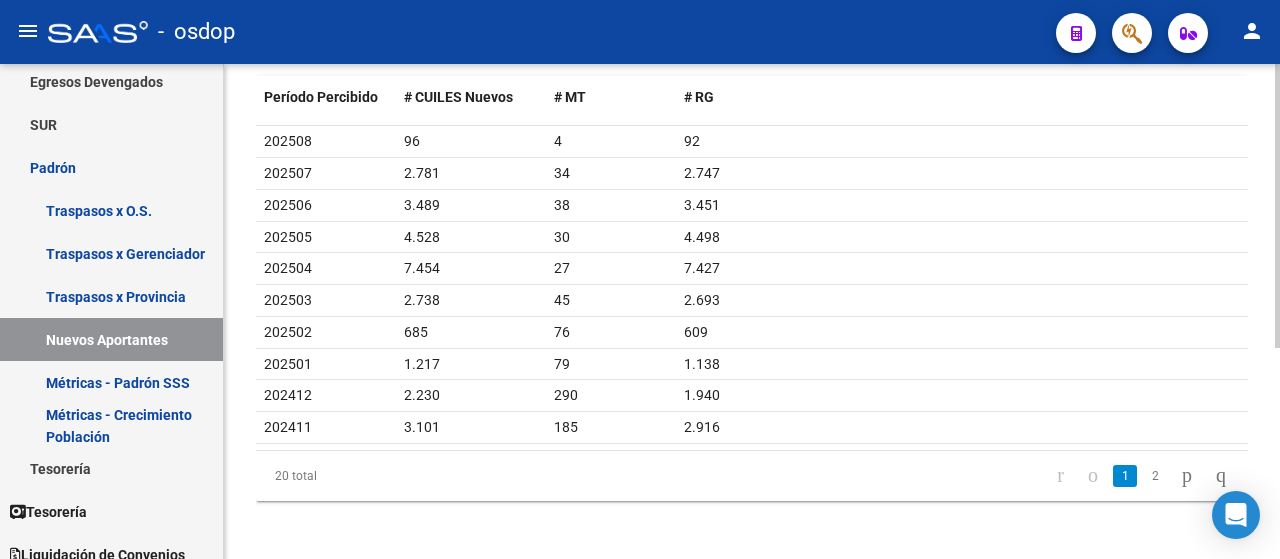 click on "202503" 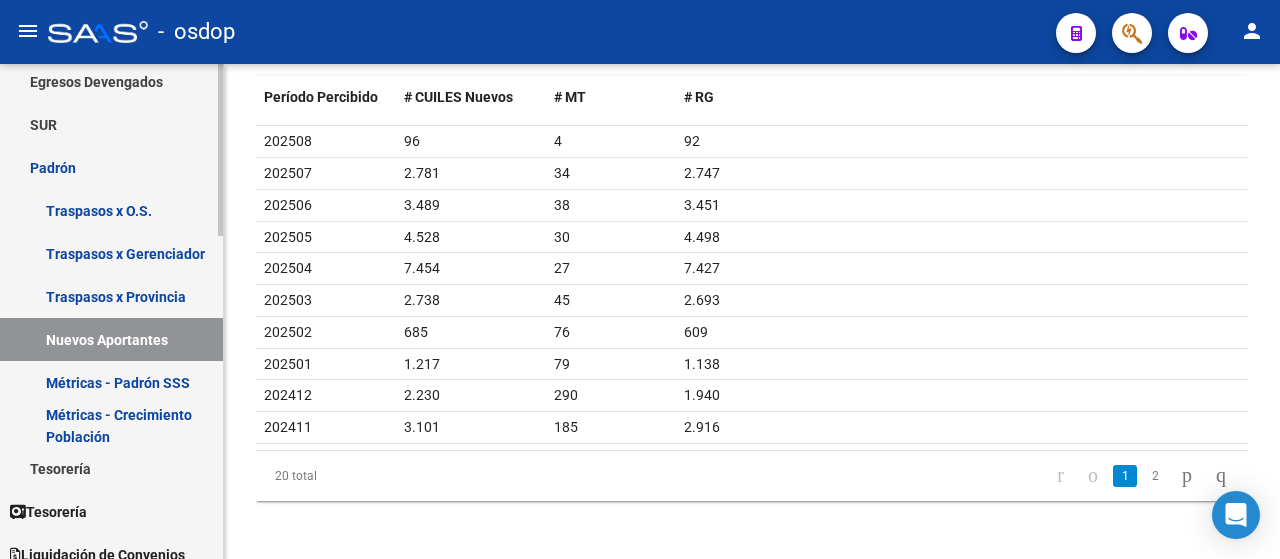 click on "Métricas - Padrón SSS" at bounding box center [111, 382] 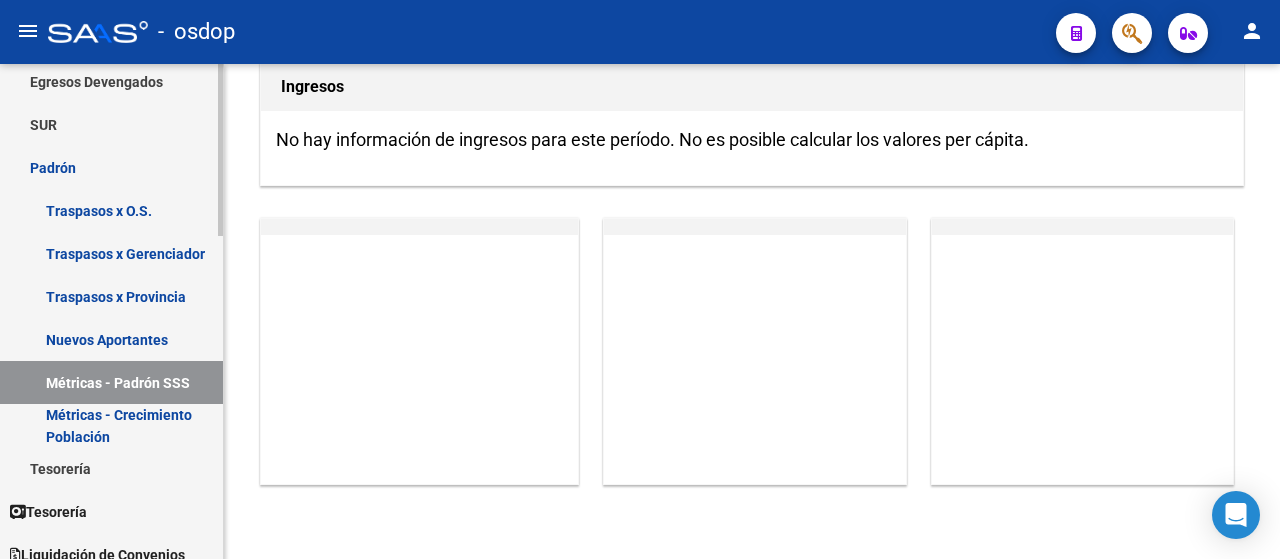 click on "Métricas - Crecimiento Población" at bounding box center (111, 425) 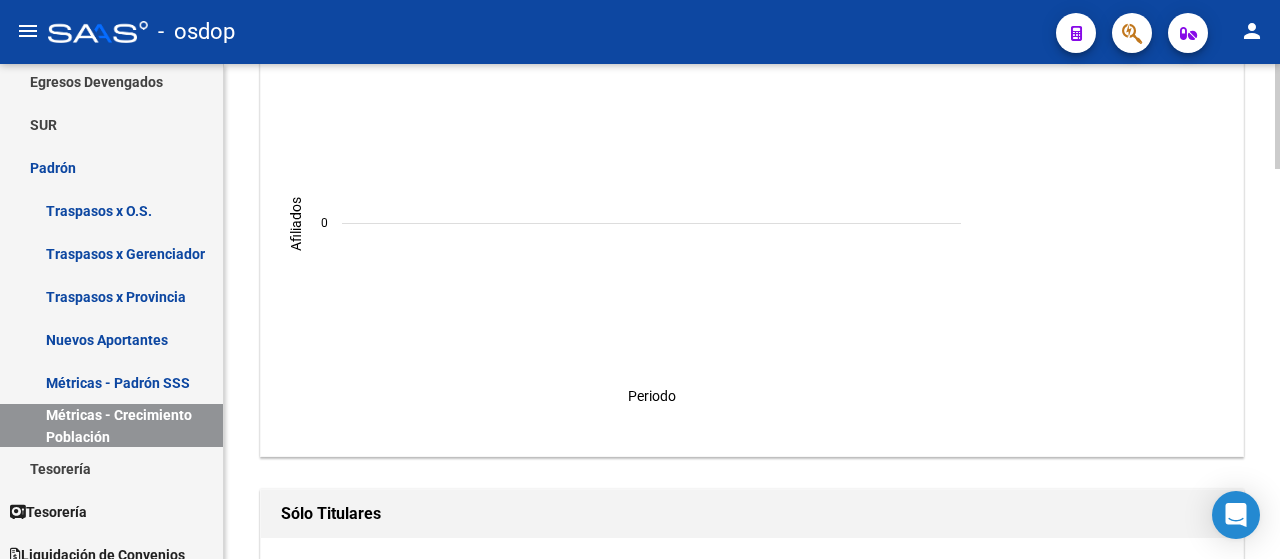 scroll, scrollTop: 0, scrollLeft: 0, axis: both 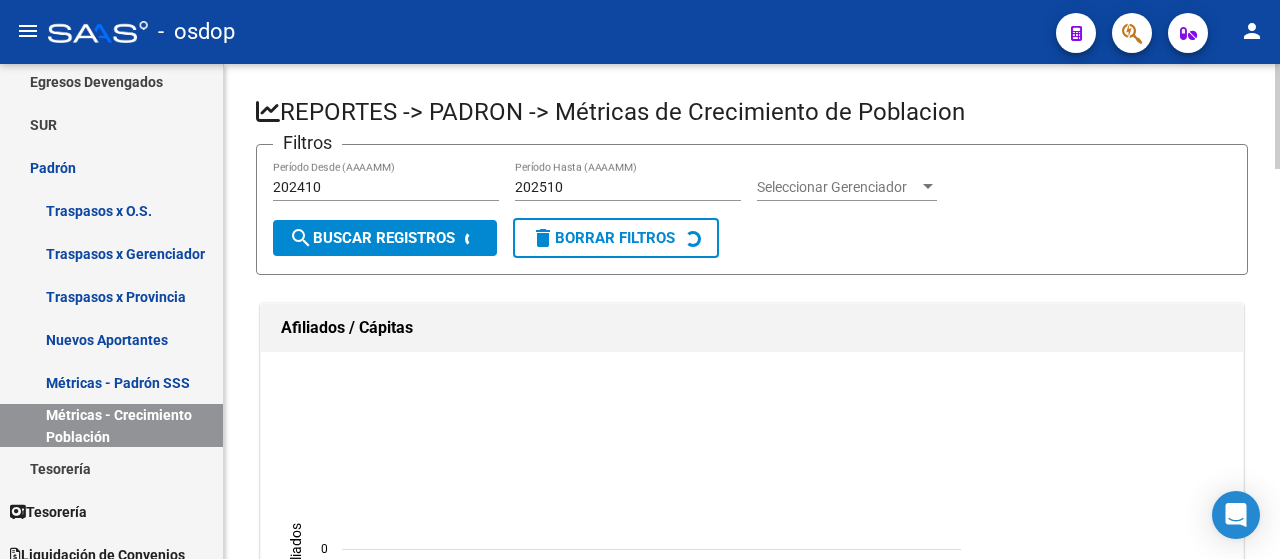 click on "menu -   osdop  person    Firma Express     Reportes Tablero de Control Ingresos Percibidos Análisis de todos los conceptos (histórico) Análisis de todos los conceptos detalle (mensual) Apertura de Transferencias Reales (histórico) Análisis Ingresos RG por CUIT (mensual) Imputación de Códigos Ingresos Devengados Análisis Histórico Detalles Transferencias RG sin DDJJ Detalles por CUIL RG Detalles - MT/PD MT morosos Egresos Devengados Comprobantes Recibidos Facturación Apócrifa Auditorías x Área Auditorías x Usuario Ítems de Auditorías x Usuario SUR Expedientes Internos Movimiento de Expte. SSS Padrón Traspasos x O.S. Traspasos x Gerenciador Traspasos x Provincia Nuevos Aportantes Métricas - Padrón SSS Métricas - Crecimiento Población Tesorería Cheques Emitidos Transferencias Bancarias Realizadas    Tesorería Extractos Procesados (csv) Extractos Originales (pdf) Otros Ingresos Cheques Emitidos Pendientes de Depósito Cheques Depositados Histórico Auditorías Confirmadas Bancos" at bounding box center [640, 279] 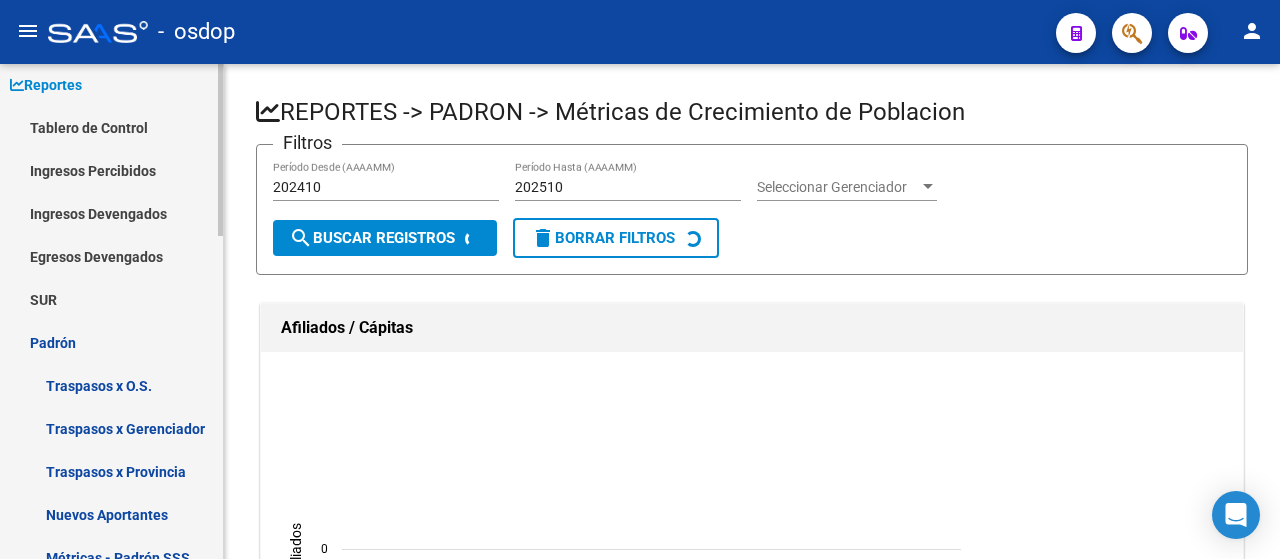 scroll, scrollTop: 0, scrollLeft: 0, axis: both 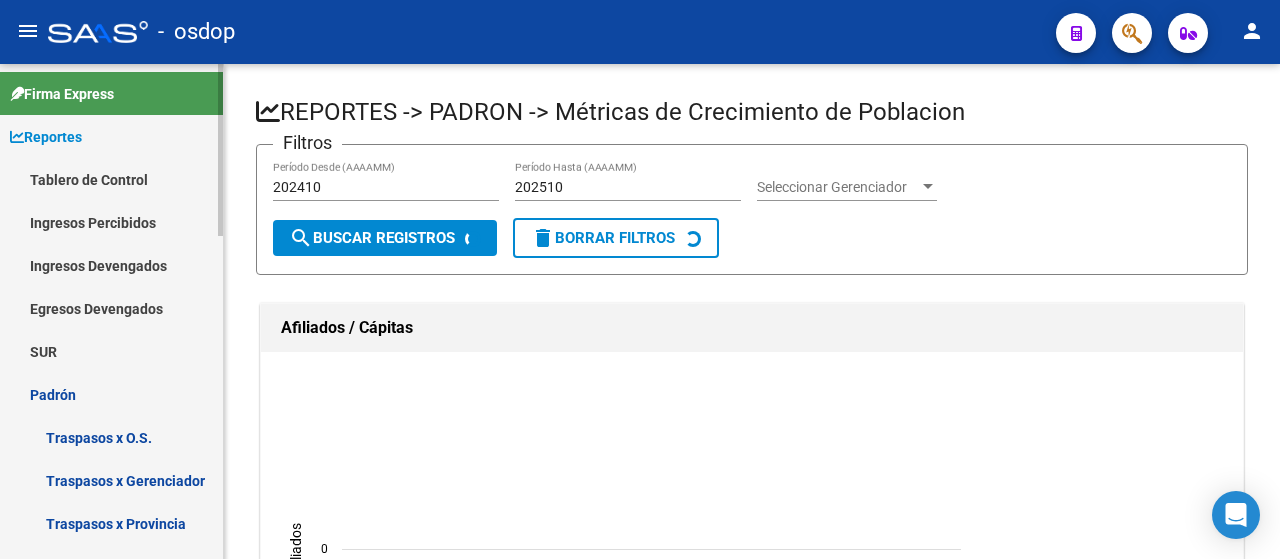 click on "Firma Express     Reportes Tablero de Control Ingresos Percibidos Análisis de todos los conceptos (histórico) Análisis de todos los conceptos detalle (mensual) Apertura de Transferencias Reales (histórico) Análisis Ingresos RG por CUIT (mensual) Imputación de Códigos Ingresos Devengados Análisis Histórico Detalles Transferencias RG sin DDJJ Detalles por CUIL RG Detalles - MT/PD MT morosos Egresos Devengados Comprobantes Recibidos Facturación Apócrifa Auditorías x Área Auditorías x Usuario Ítems de Auditorías x Usuario SUR Expedientes Internos Movimiento de Expte. SSS Padrón Traspasos x O.S. Traspasos x Gerenciador Traspasos x Provincia Nuevos Aportantes Métricas - Padrón SSS Métricas - Crecimiento Población Tesorería Cheques Emitidos Transferencias Bancarias Realizadas    Tesorería Extractos Procesados (csv) Extractos Originales (pdf) Otros Ingresos Cheques Emitidos Pendientes de Depósito Cheques Depositados Histórico Auditorías Confirmadas    Liquidación de Convenios Bancos" 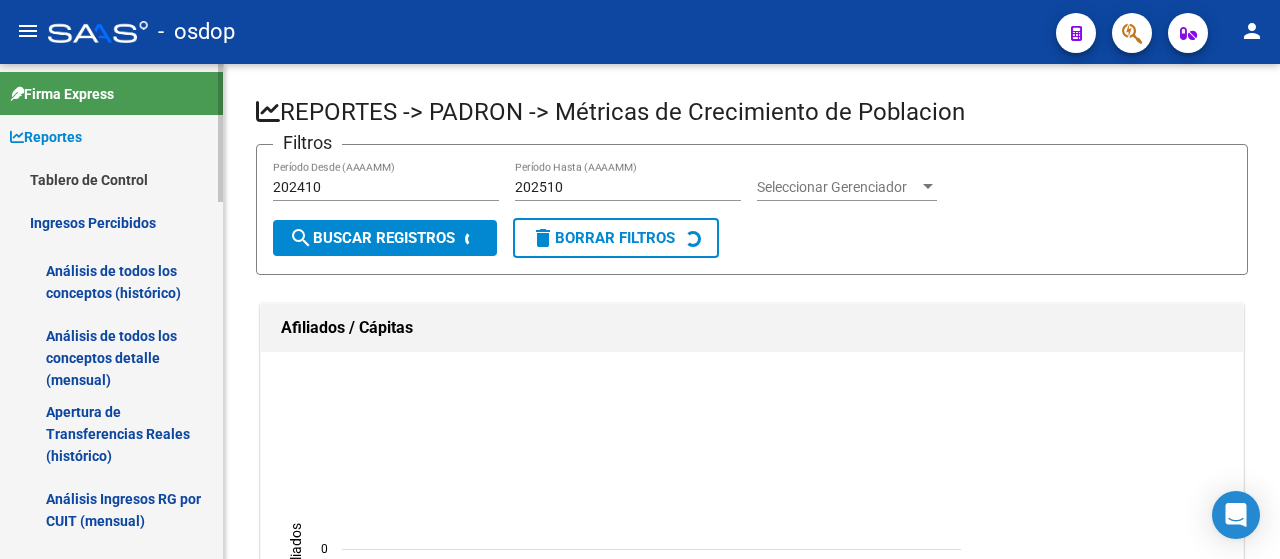 click on "Tablero de Control" at bounding box center [111, 179] 